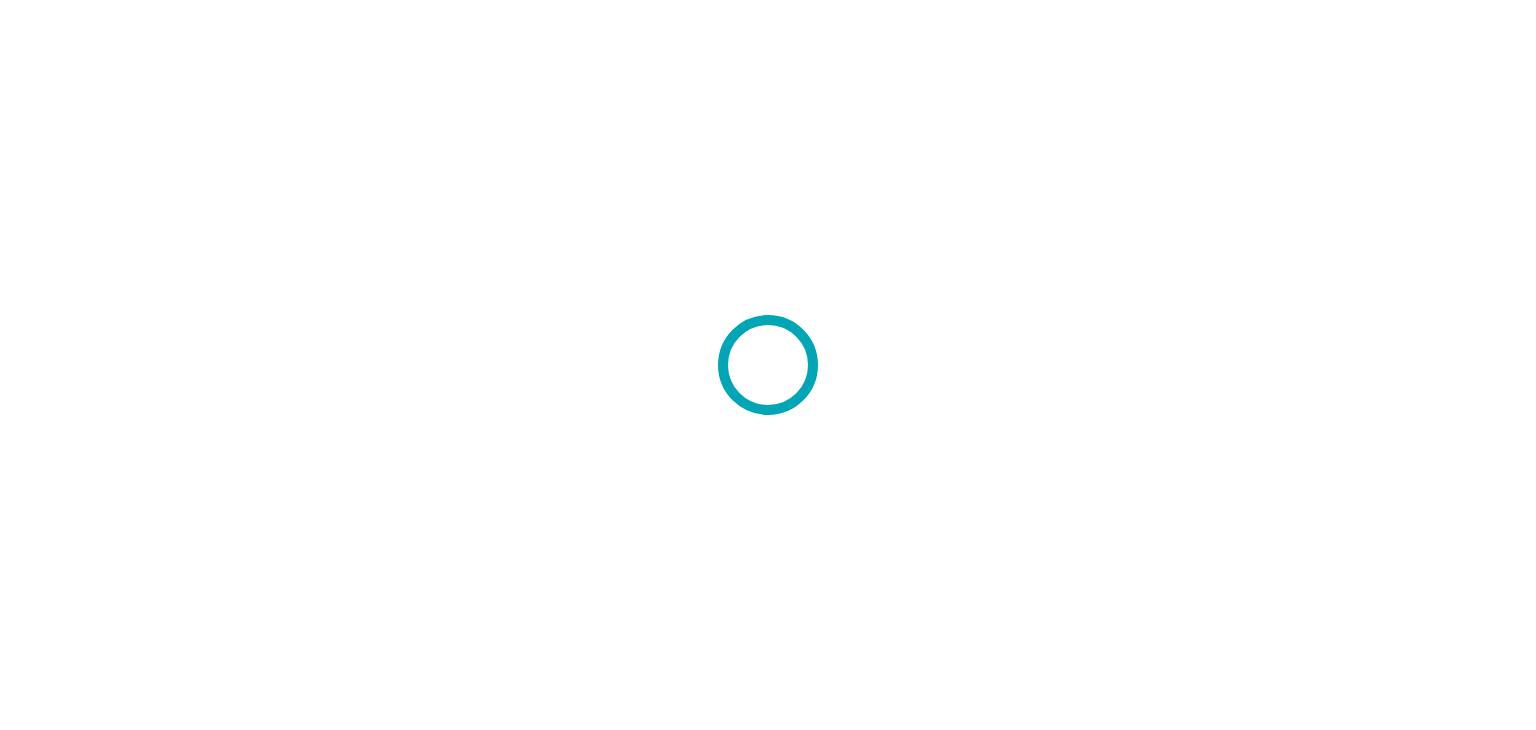 scroll, scrollTop: 0, scrollLeft: 0, axis: both 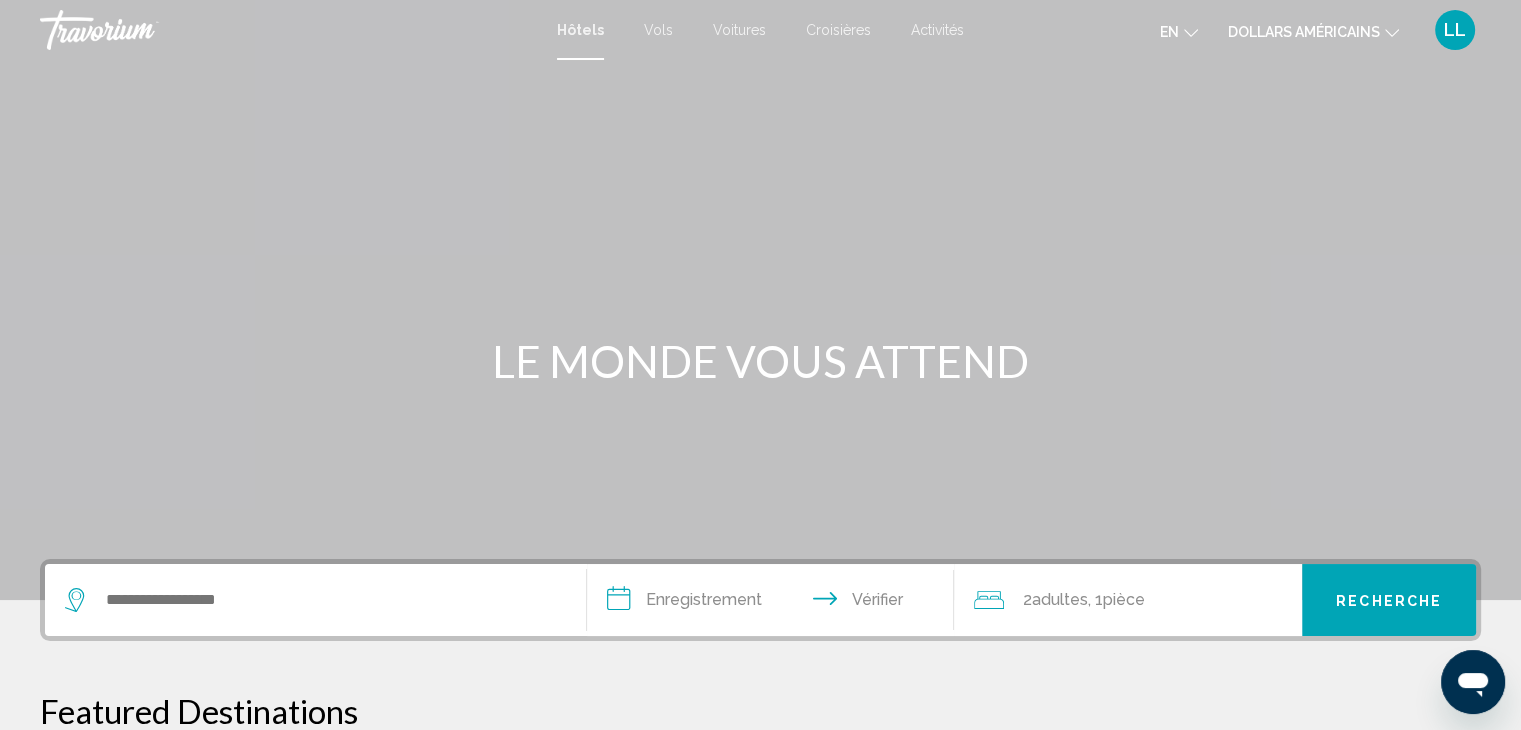 click on "Vols" at bounding box center [658, 30] 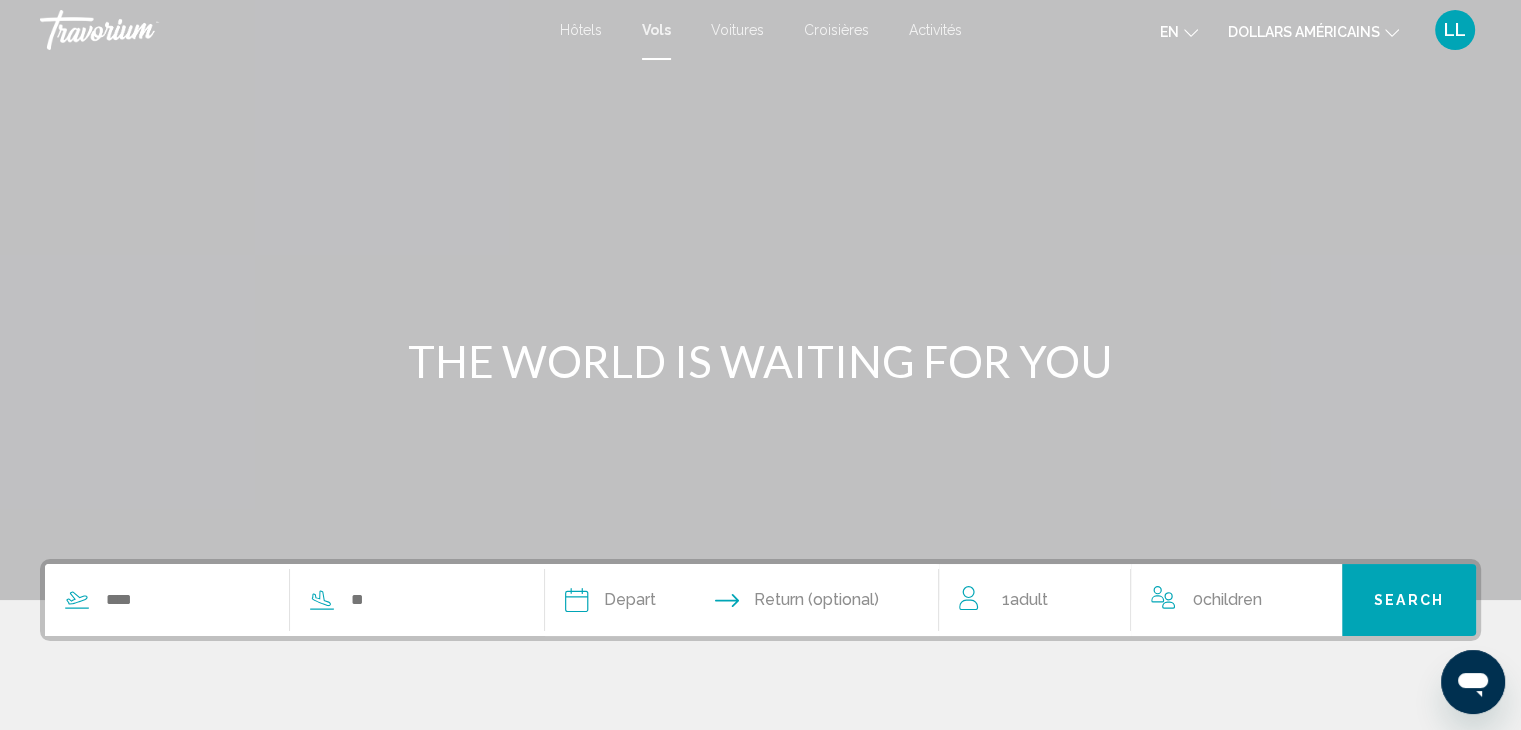 click on "en" 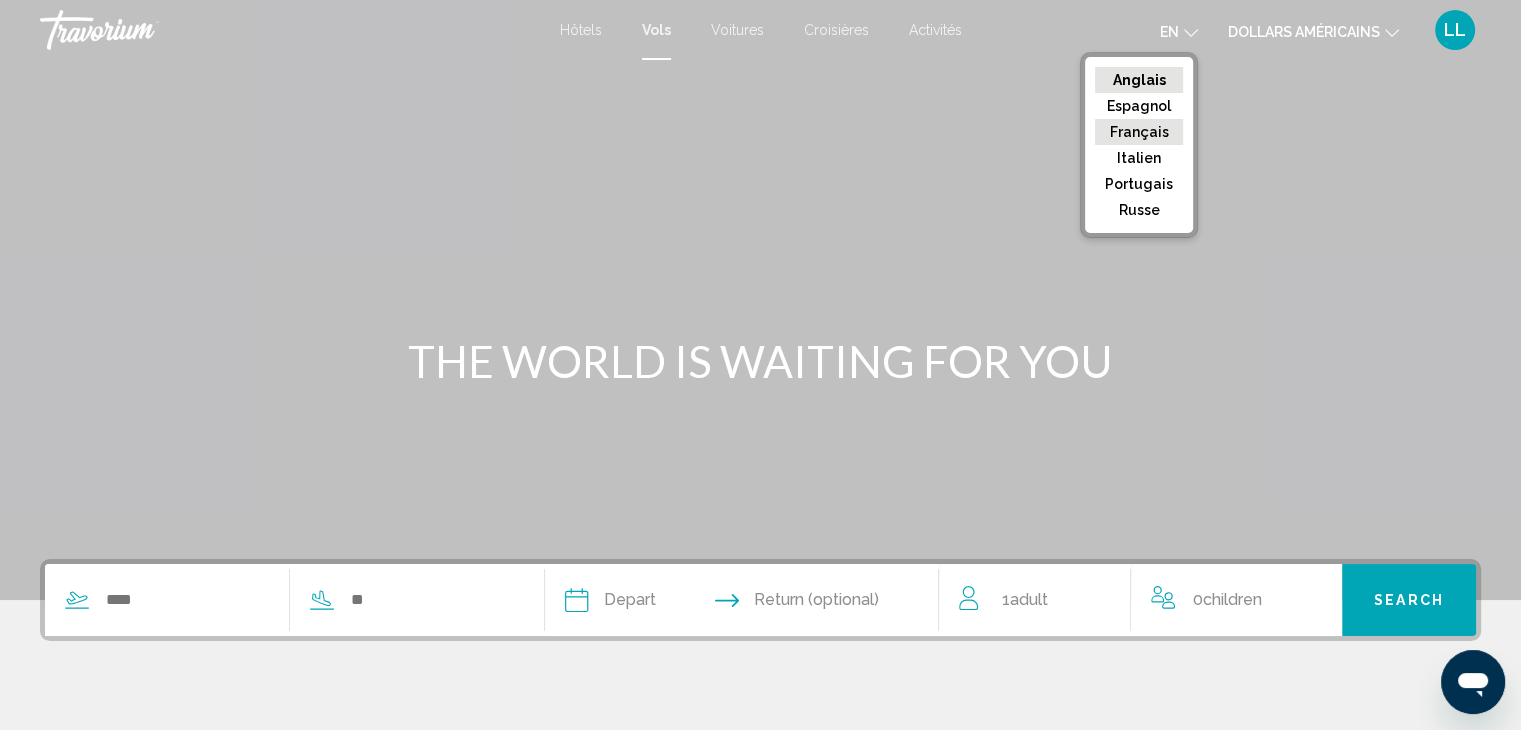 click on "Français" 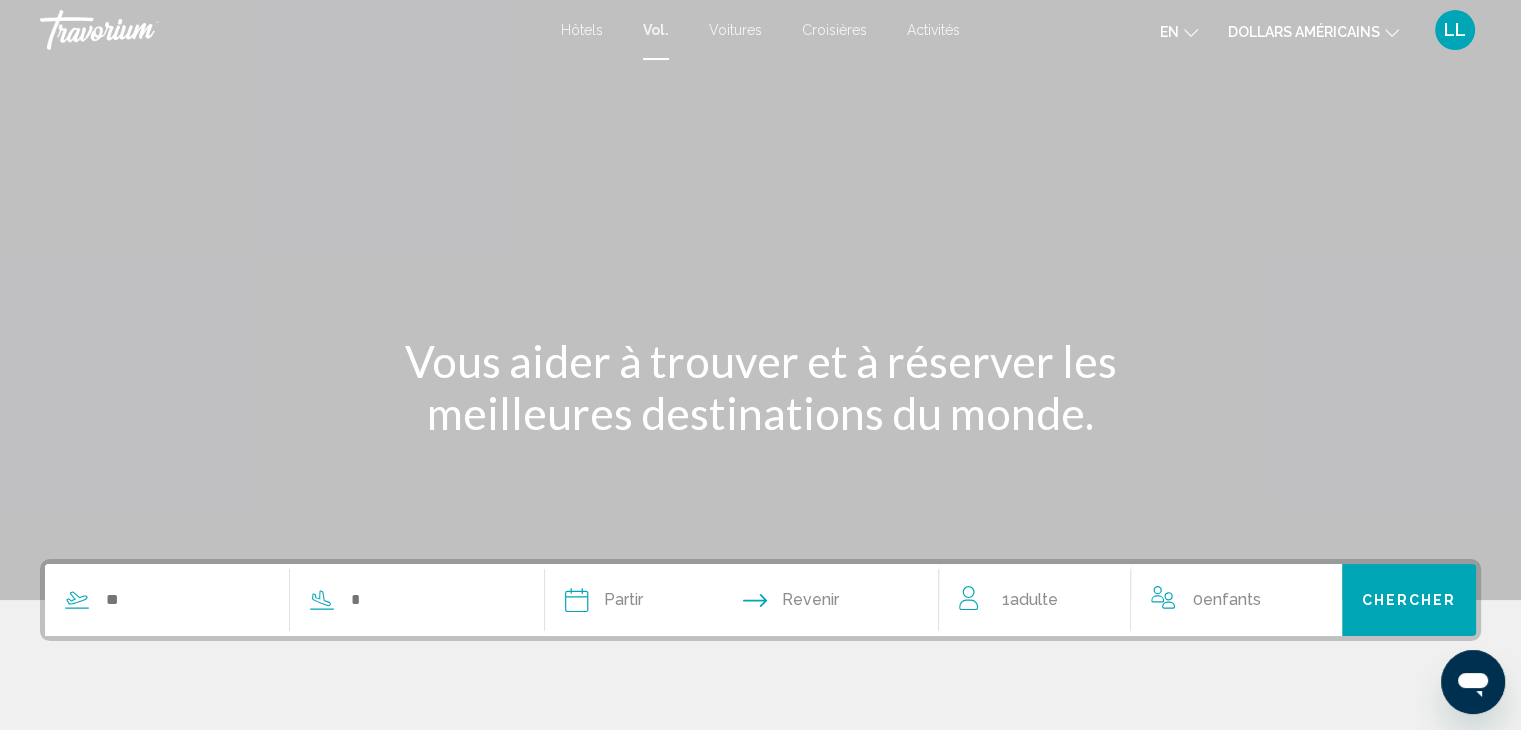 click on "dollars américains" 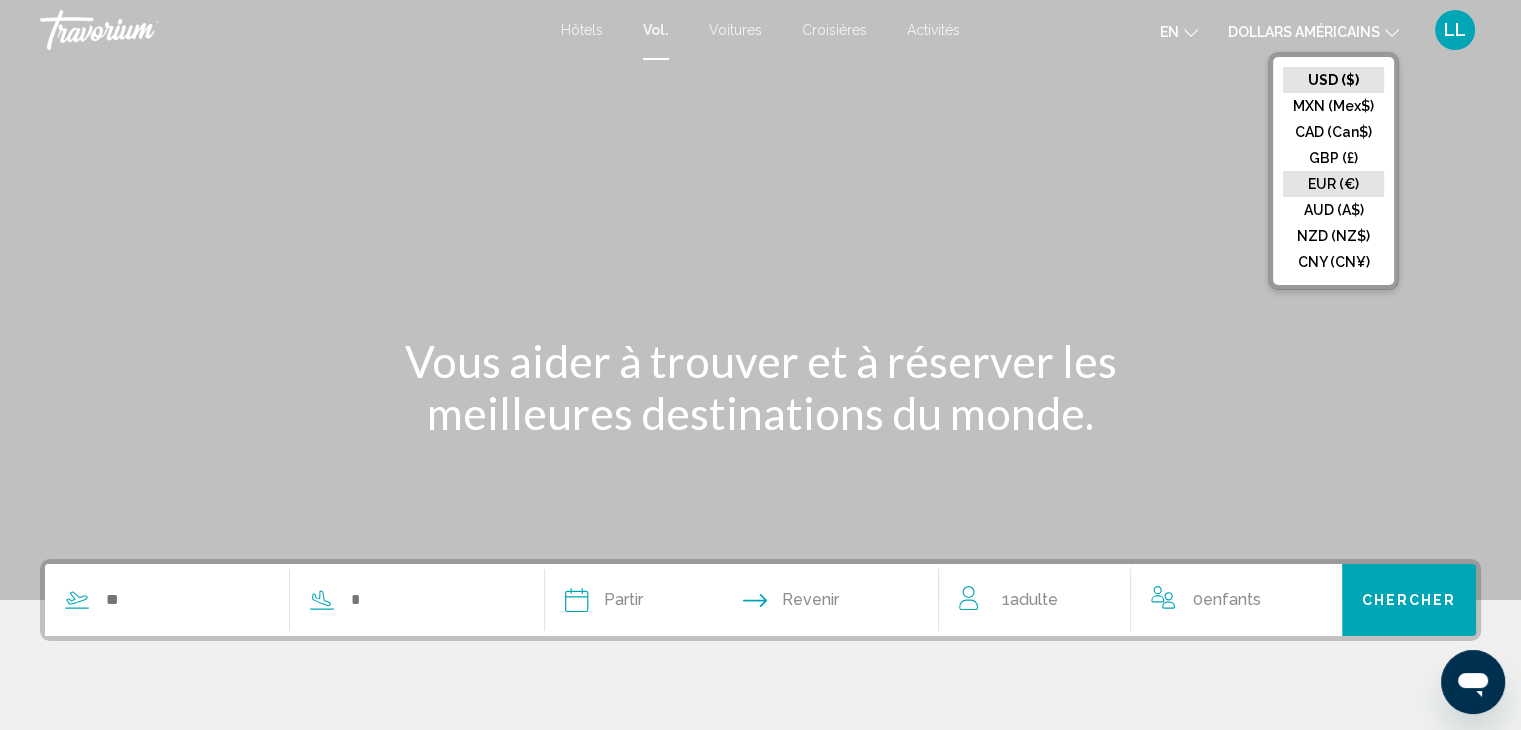 click on "EUR (€)" 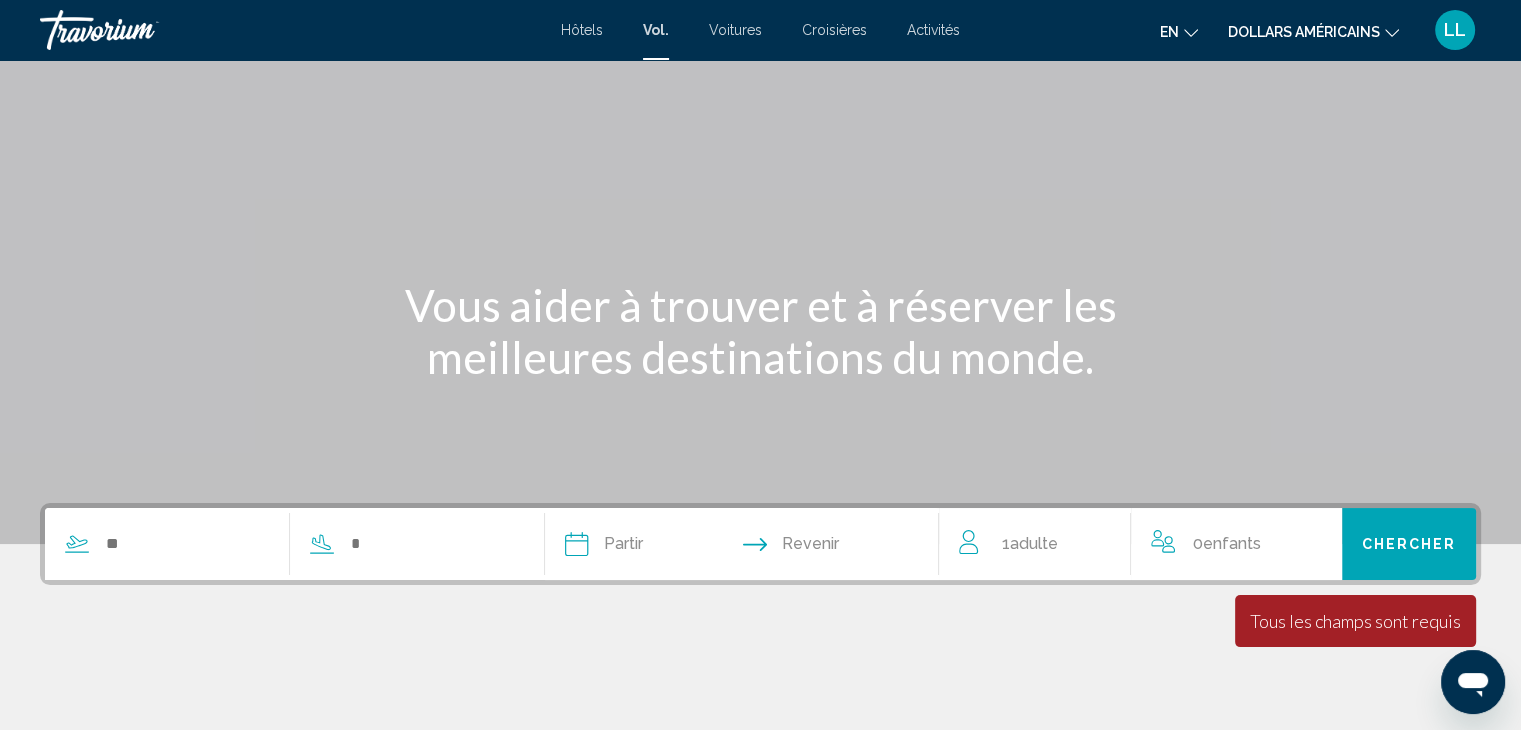 scroll, scrollTop: 0, scrollLeft: 0, axis: both 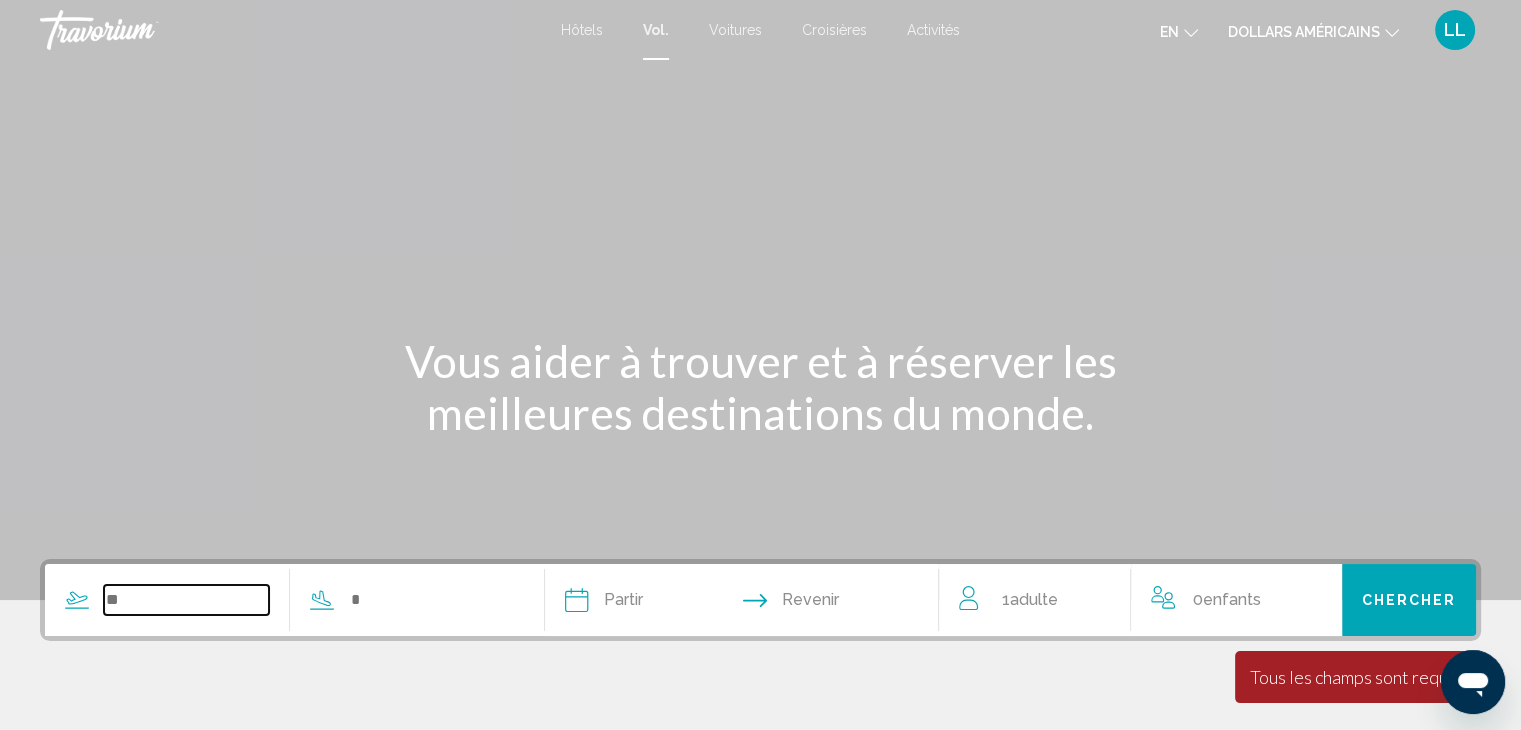 click at bounding box center (186, 600) 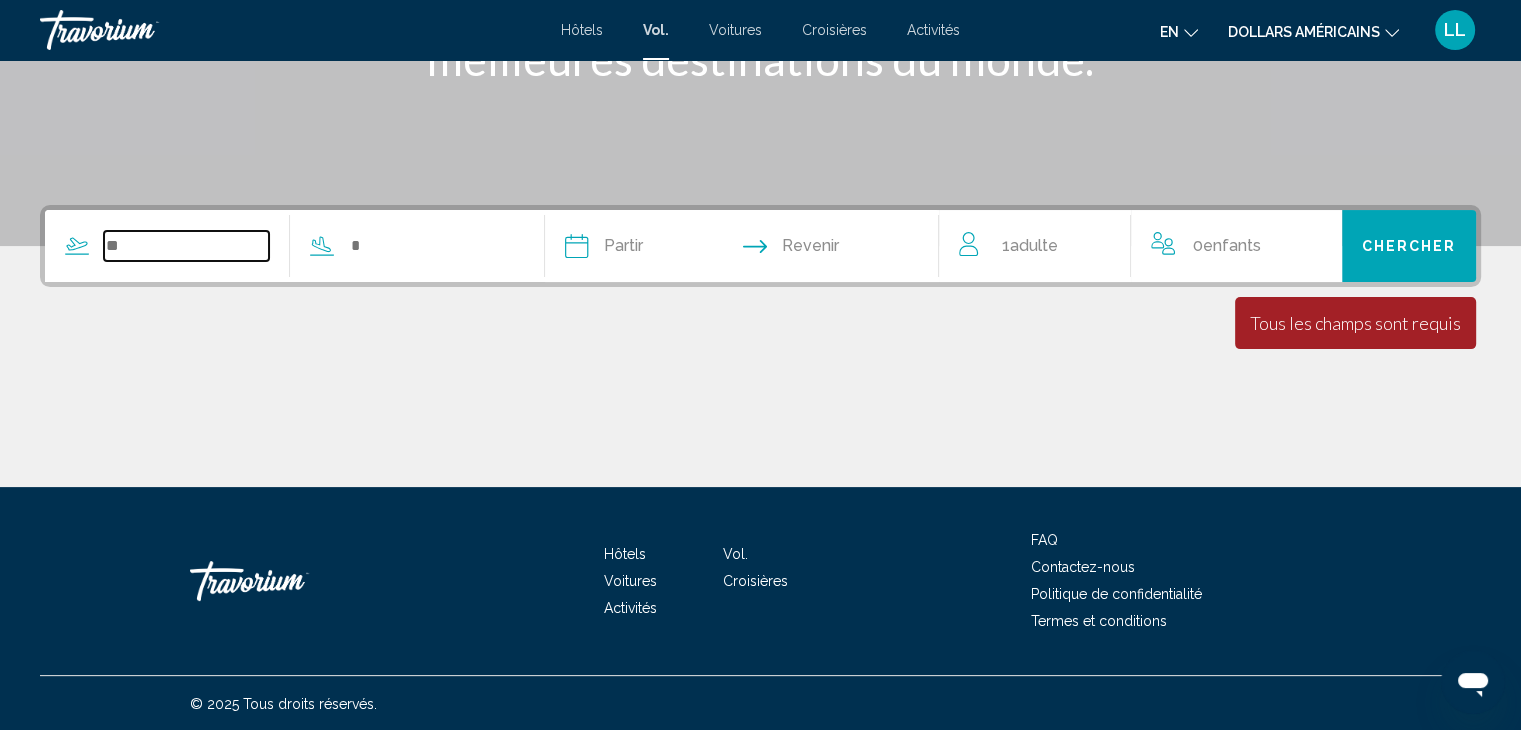scroll, scrollTop: 356, scrollLeft: 0, axis: vertical 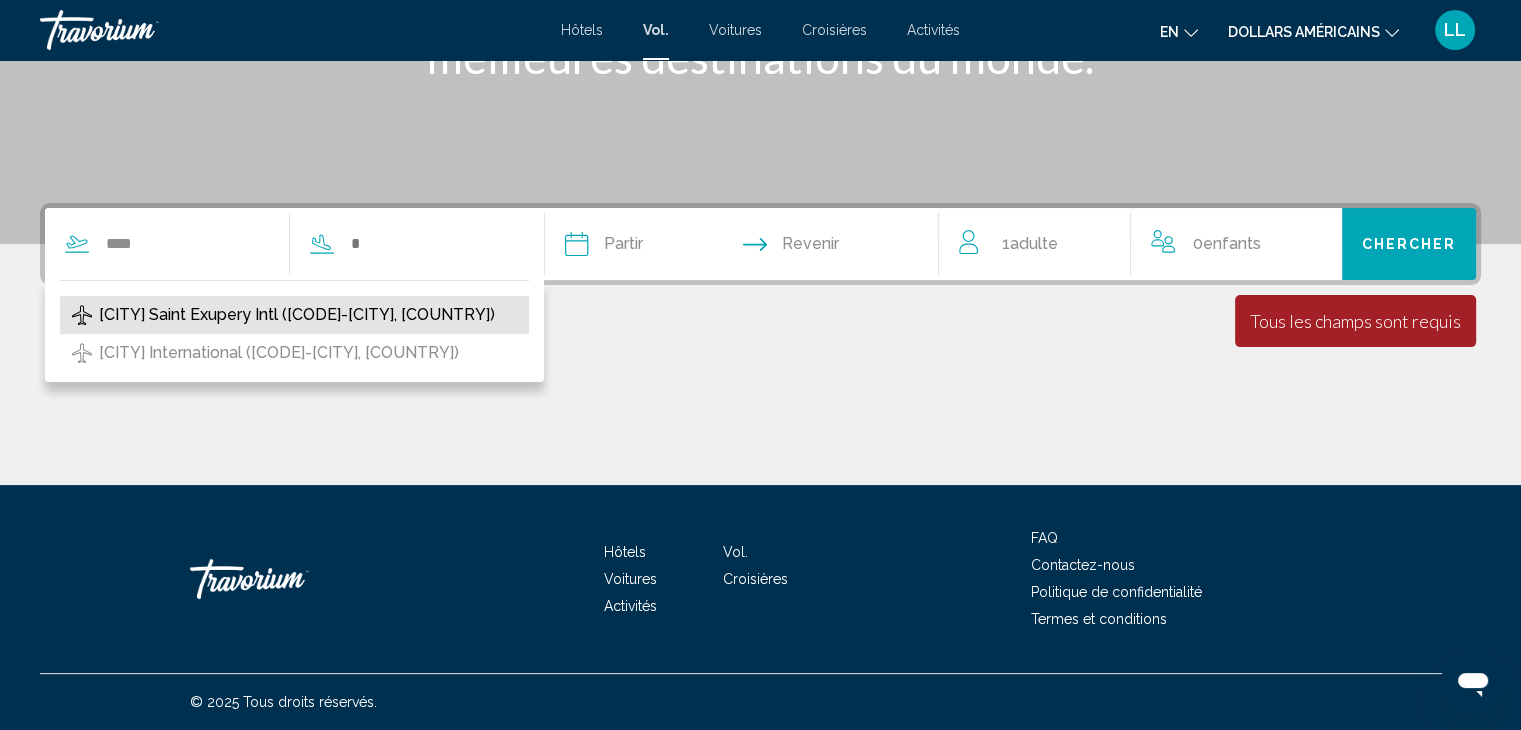 click on "[CITY] Saint Exupery Intl ([CODE]-[CITY], [COUNTRY])" at bounding box center (297, 315) 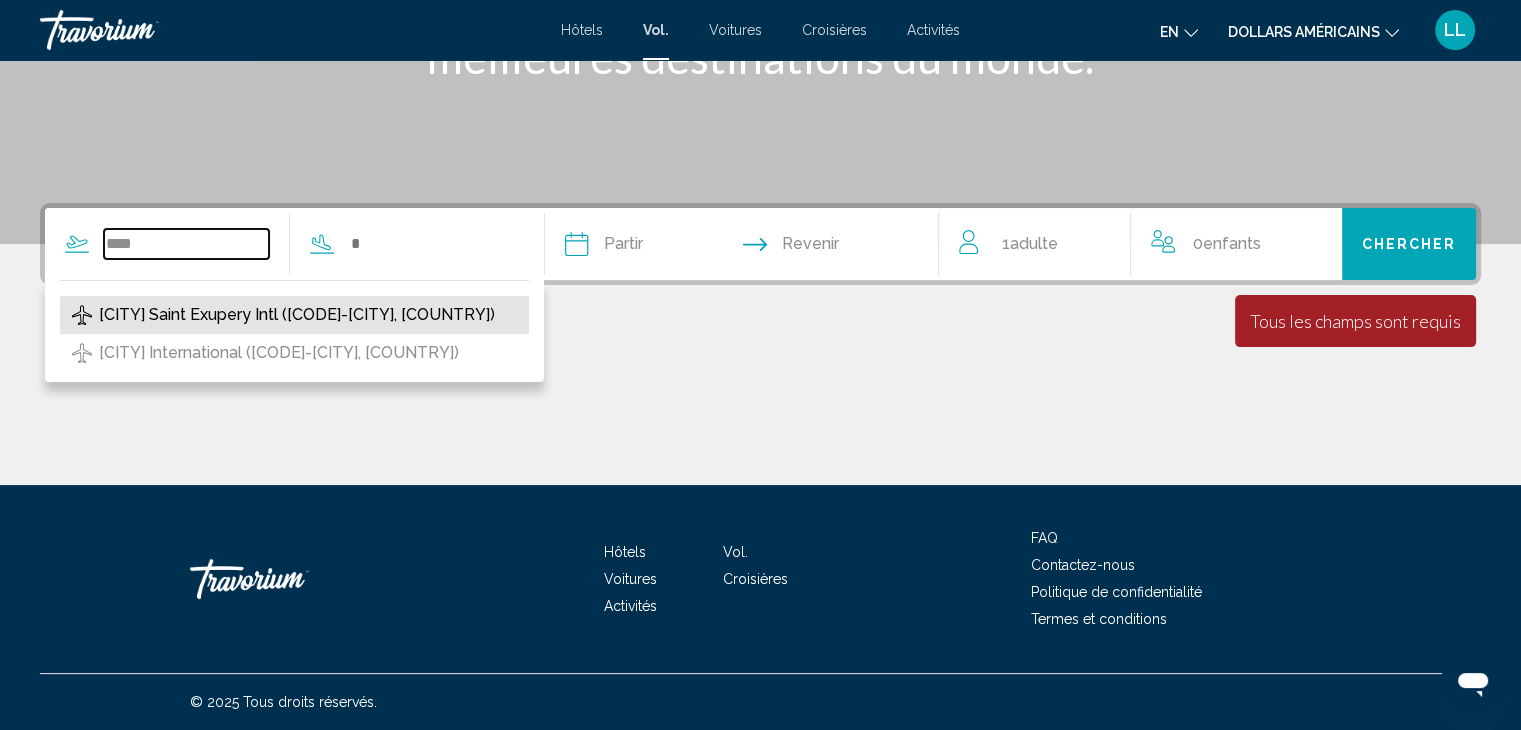 type on "**********" 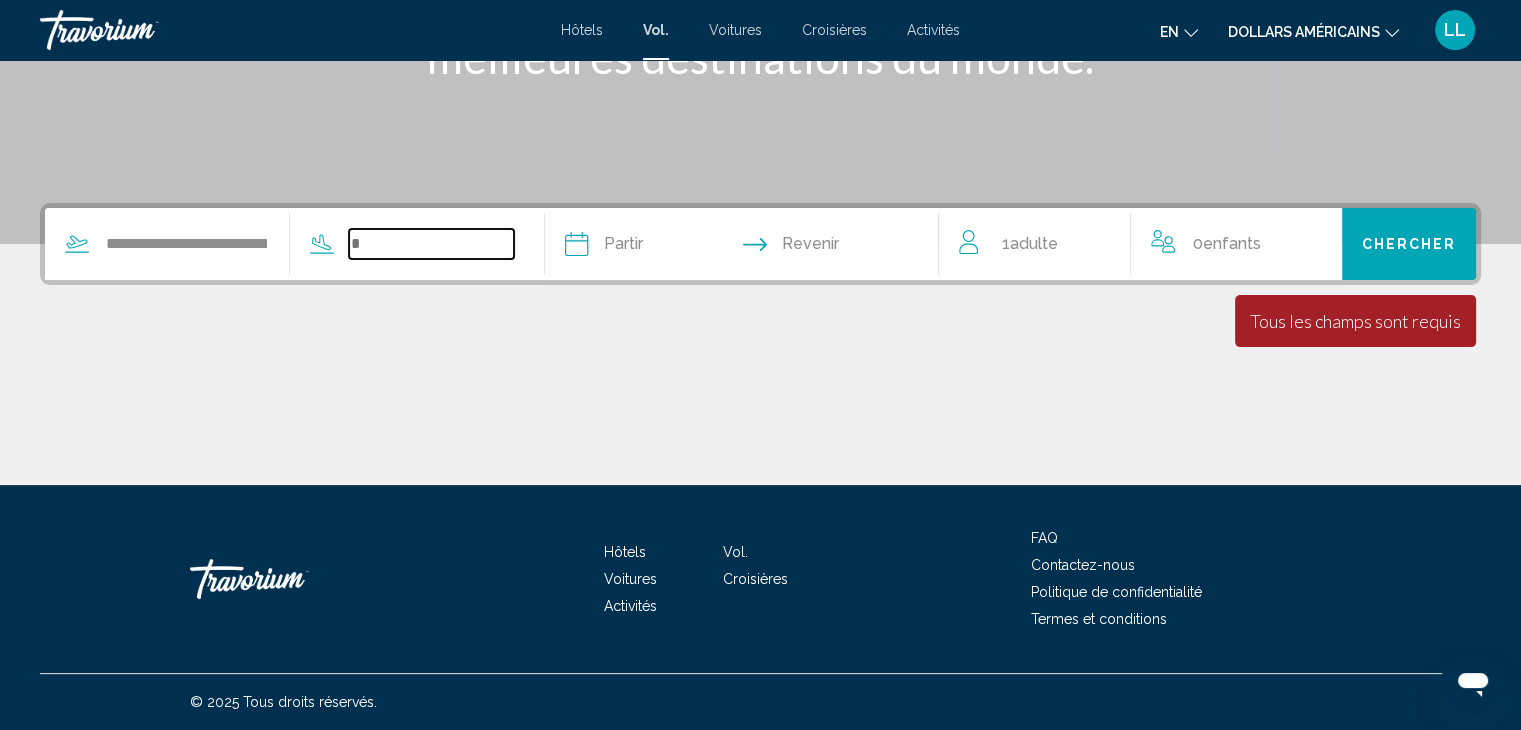 click at bounding box center [431, 244] 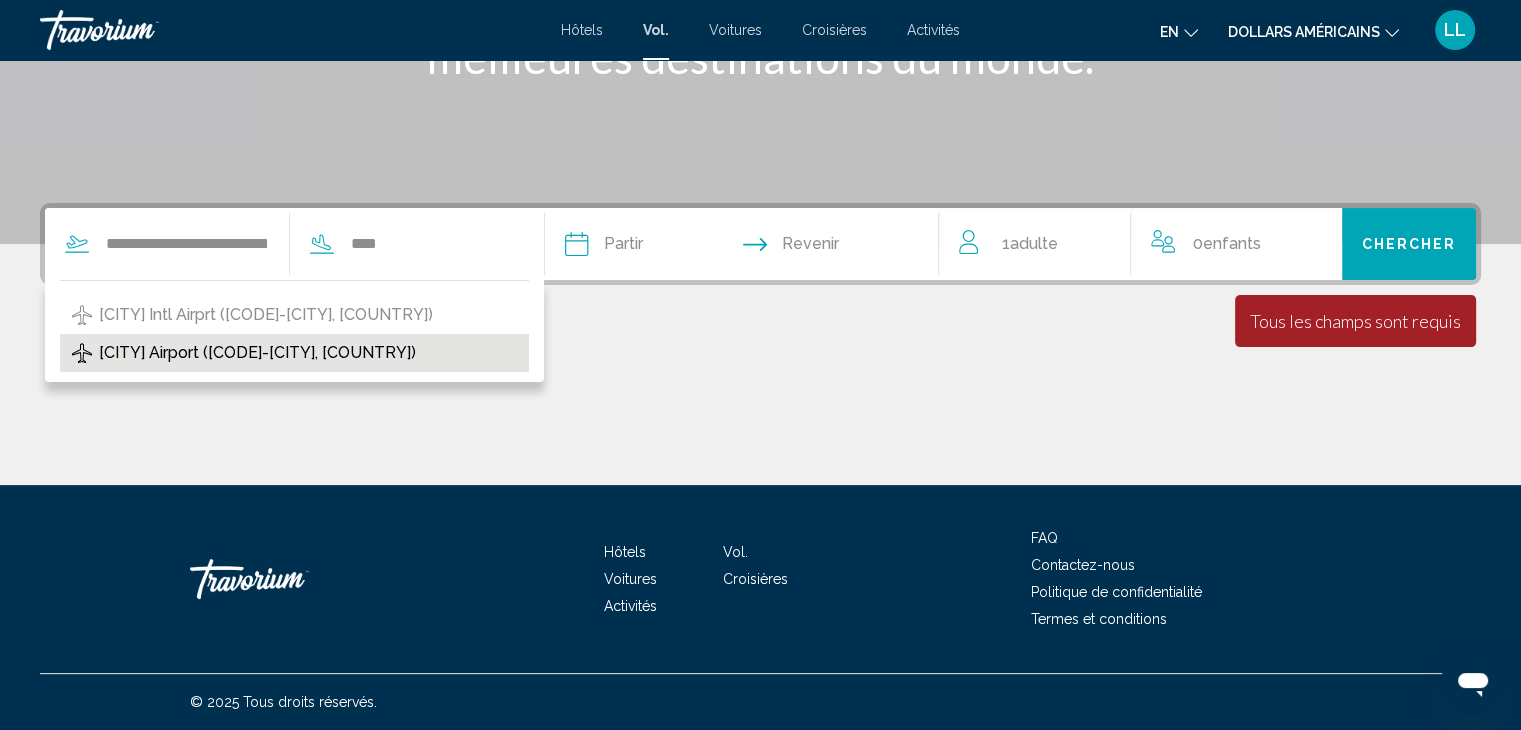 click on "[CITY] Airport ([CODE]-[CITY], [COUNTRY])" at bounding box center [257, 353] 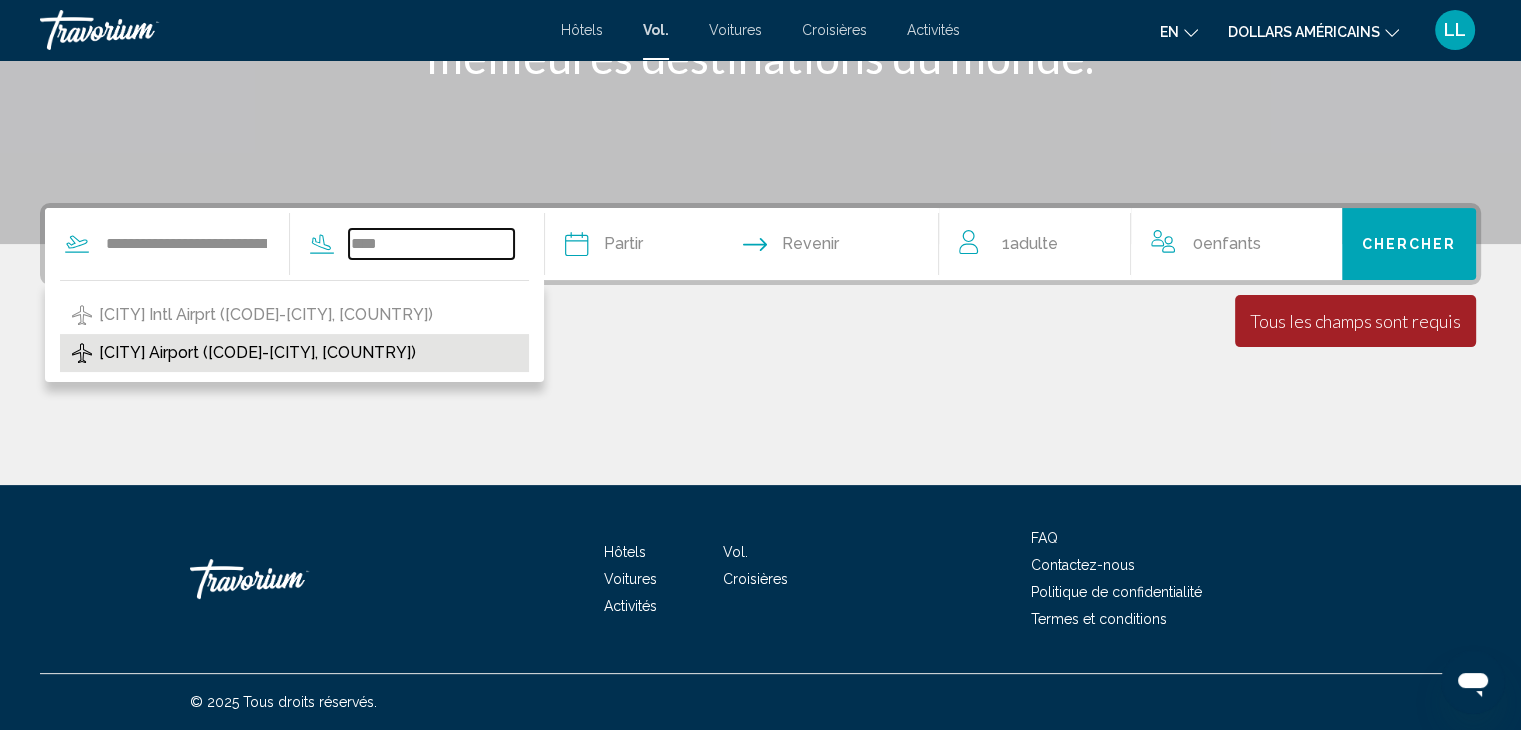 type on "**********" 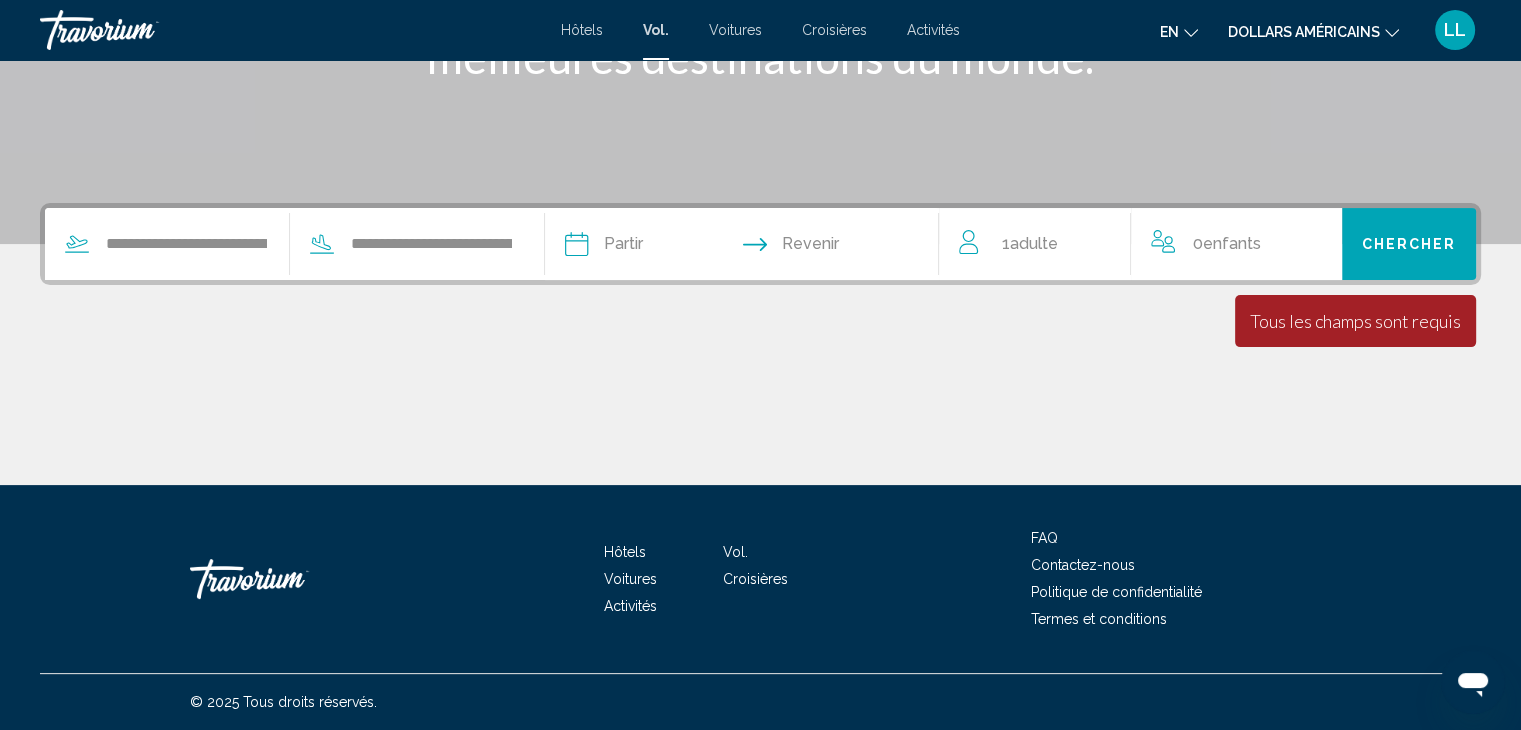 click at bounding box center (657, 247) 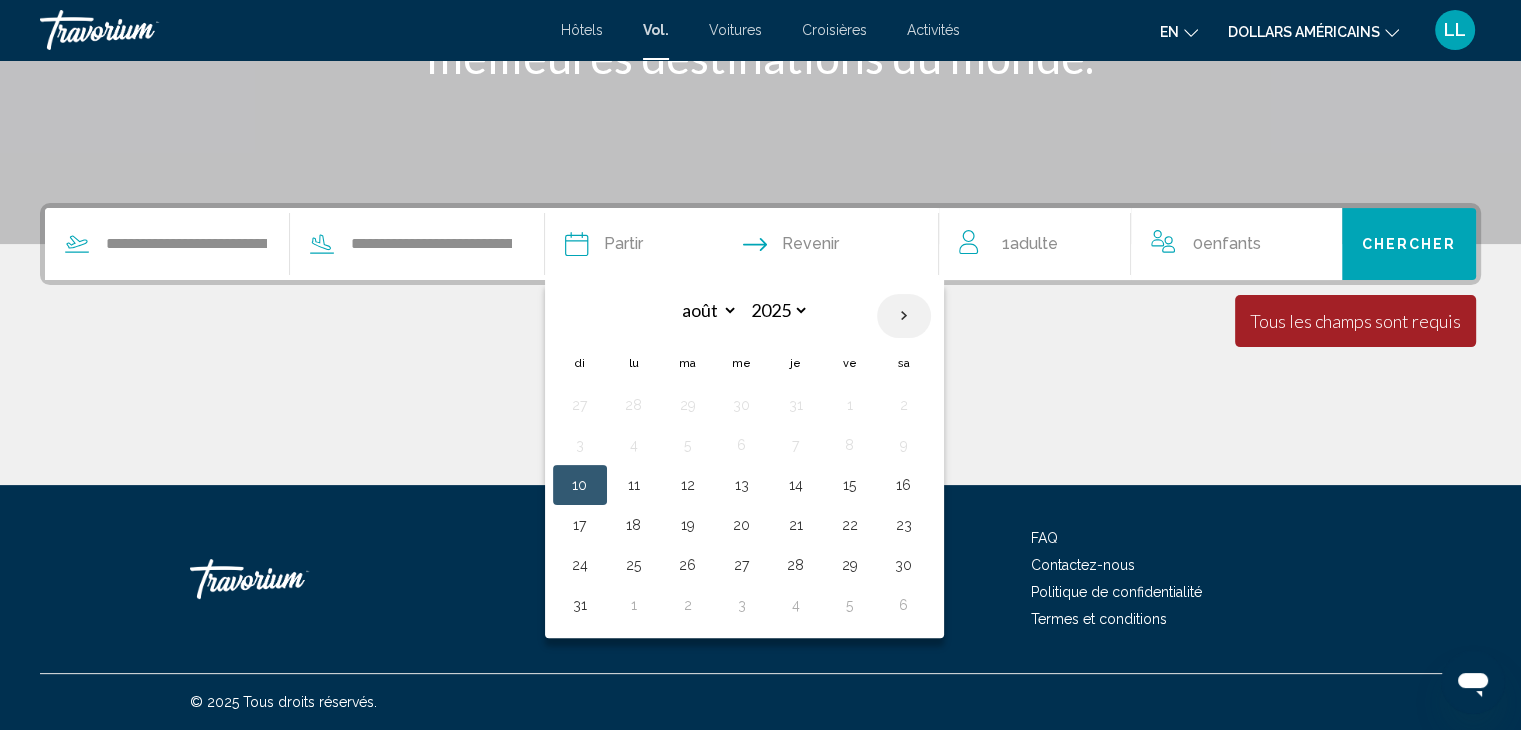 click at bounding box center [904, 316] 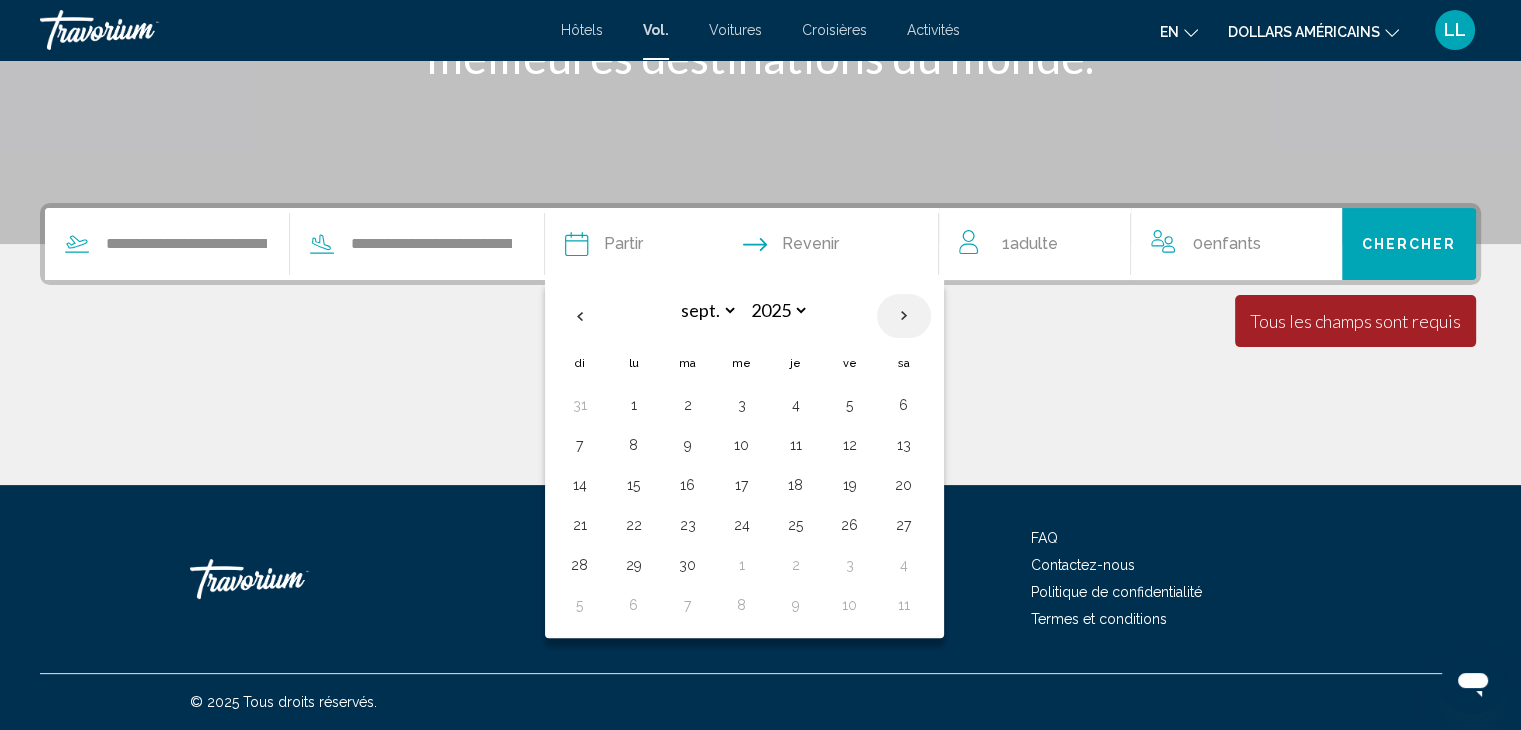 click at bounding box center [904, 316] 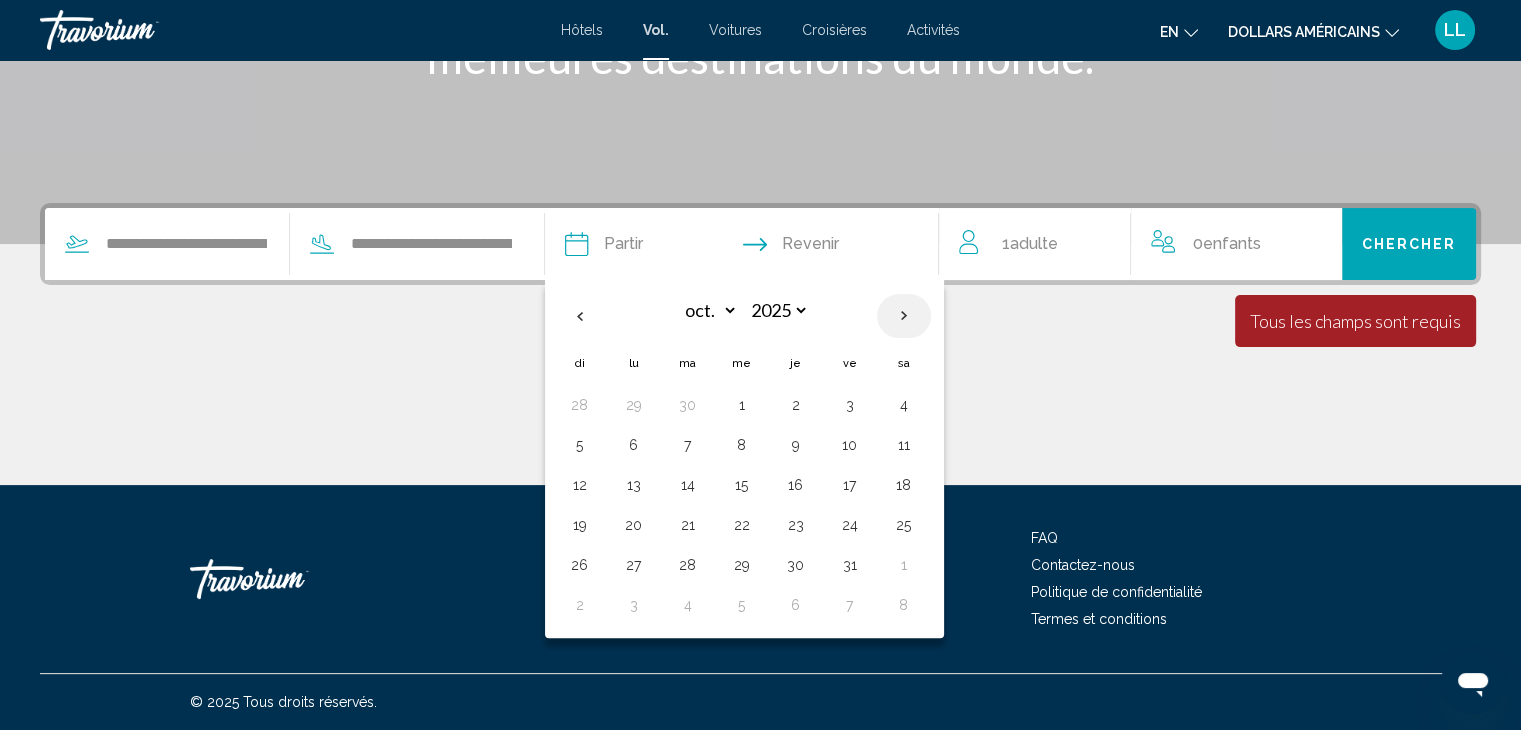 click at bounding box center [904, 316] 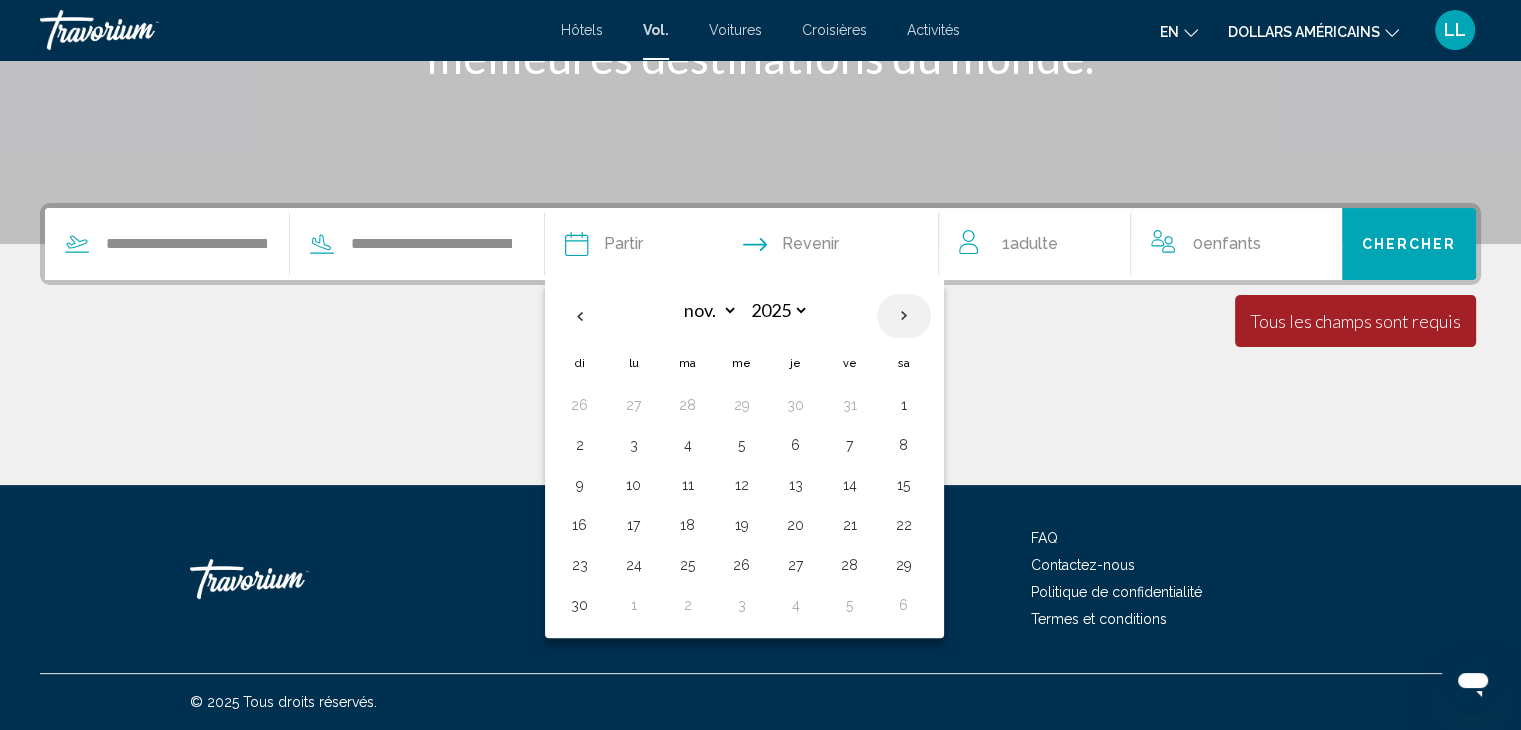 click at bounding box center [904, 316] 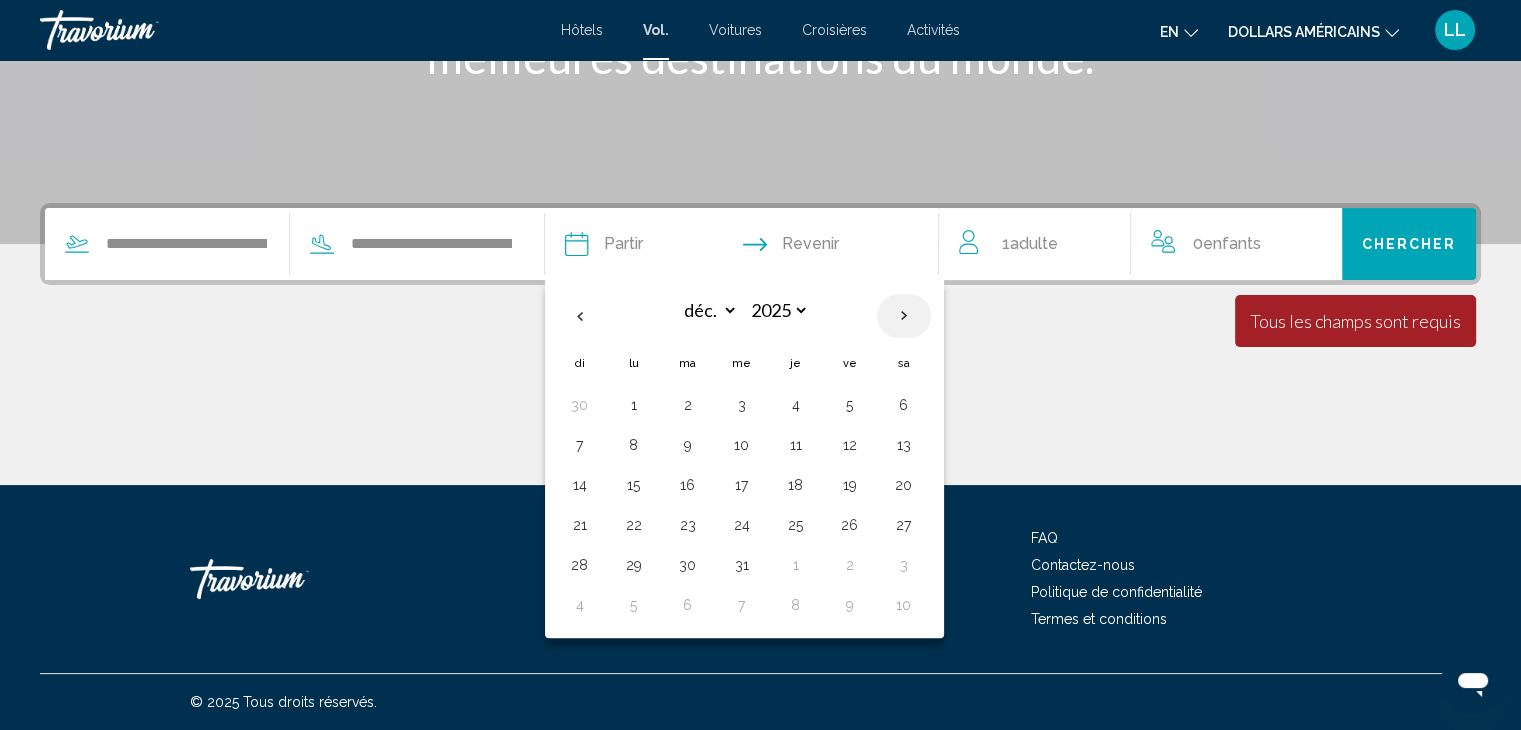 click at bounding box center [904, 316] 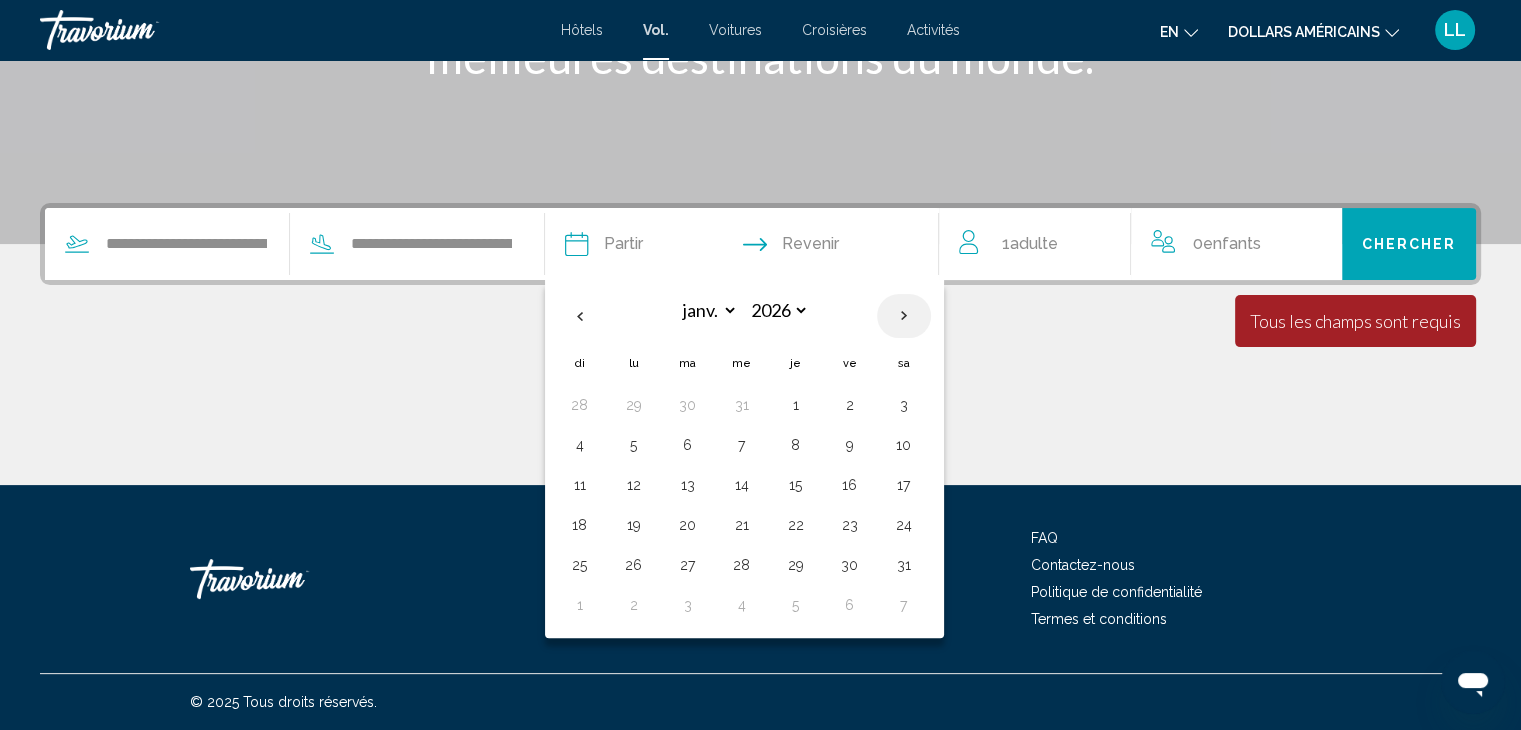 click at bounding box center [904, 316] 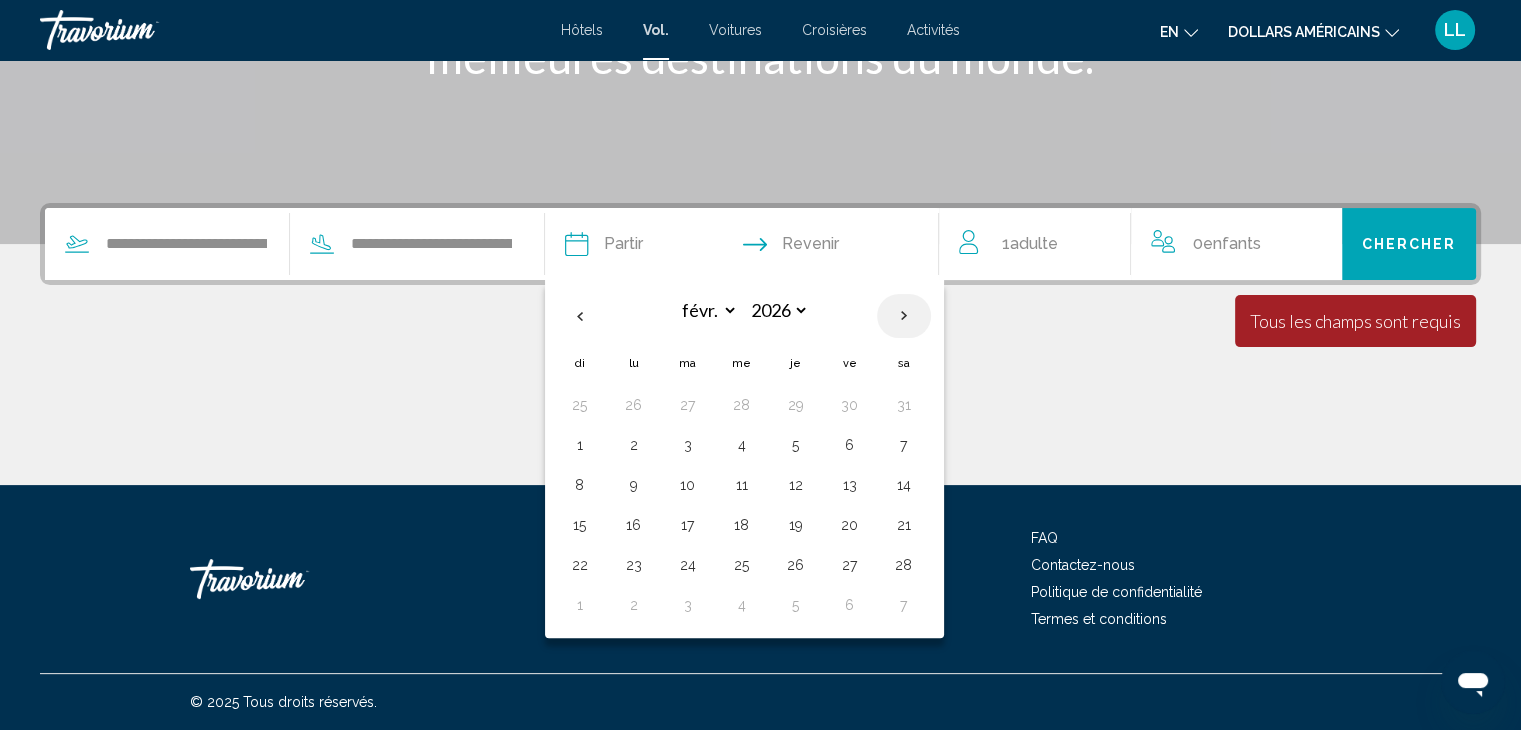 click at bounding box center [904, 316] 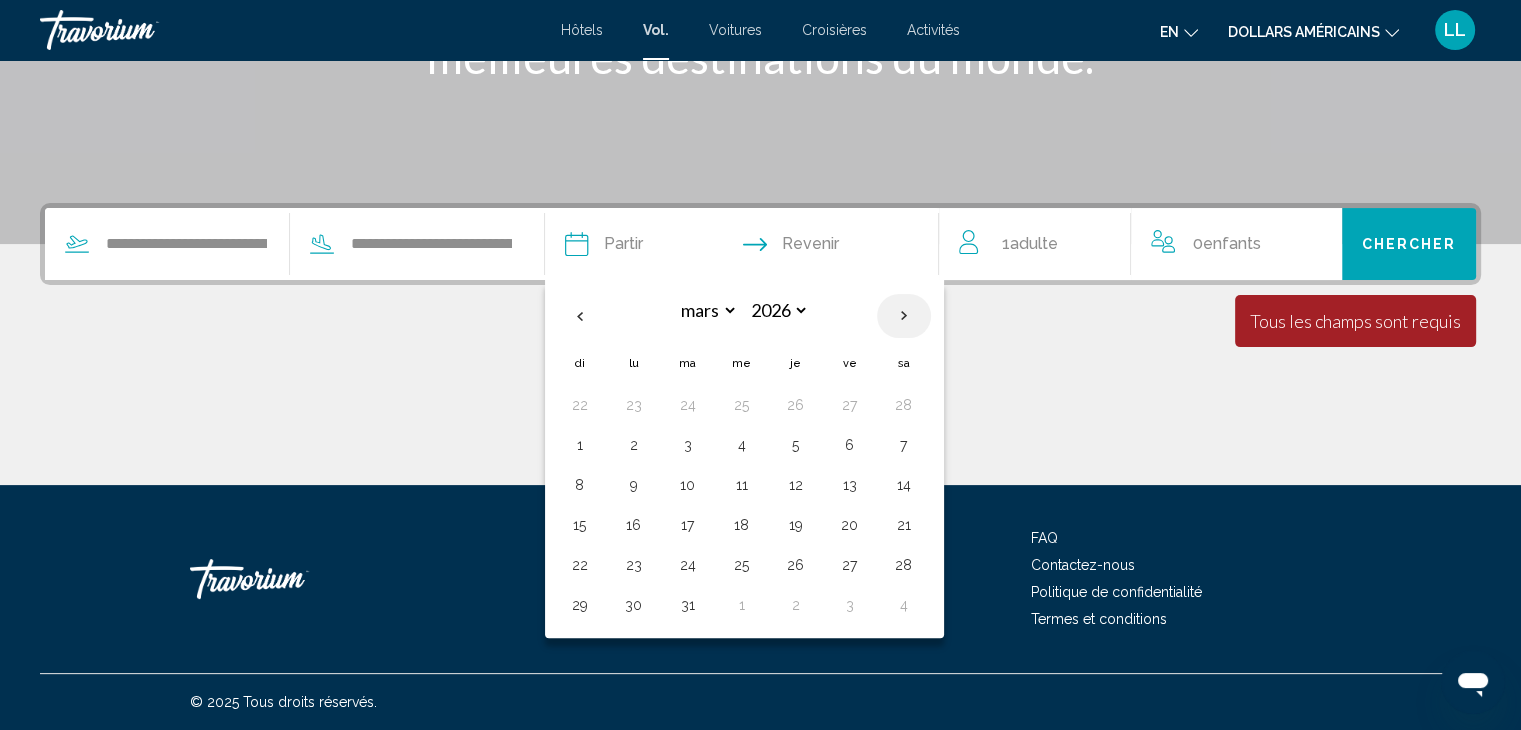 click at bounding box center [904, 316] 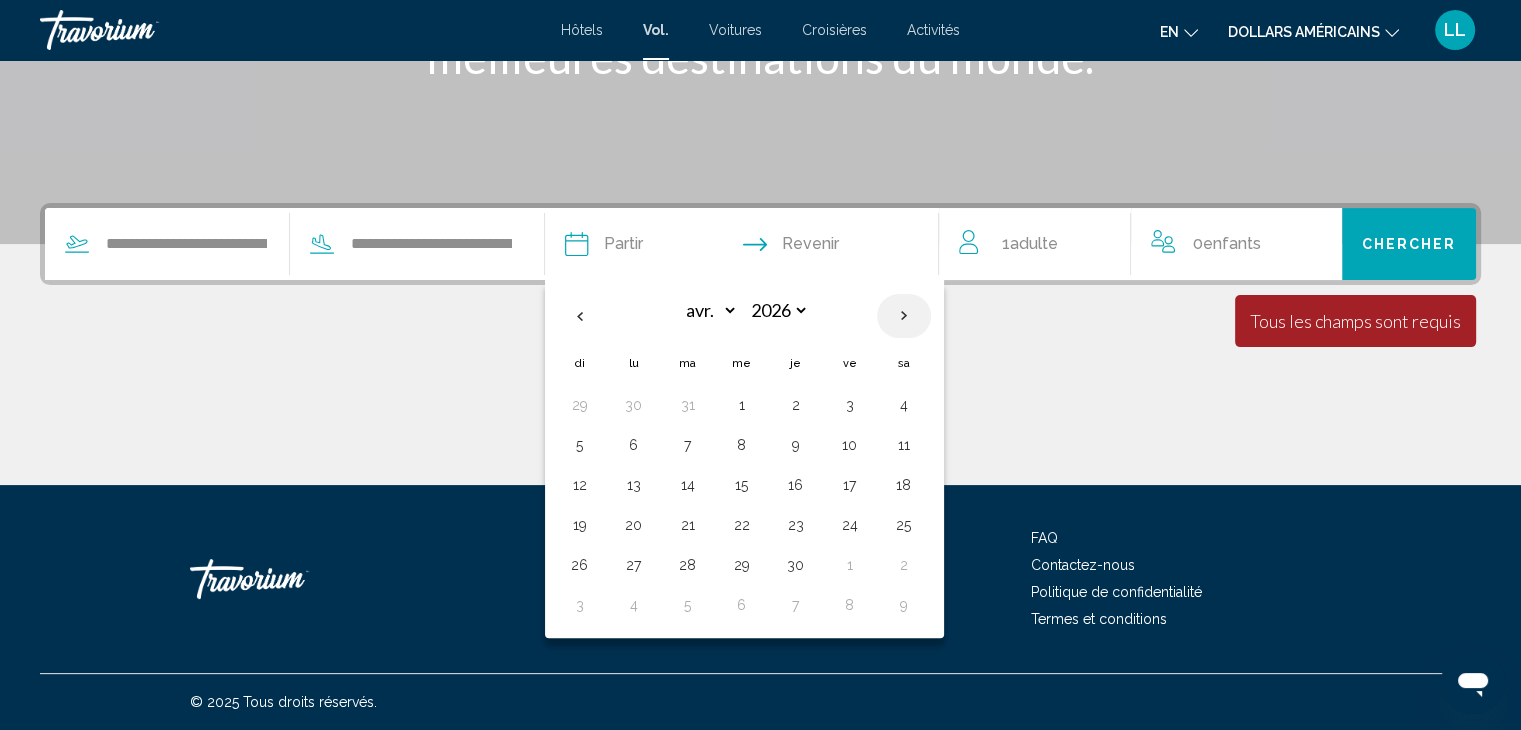 click at bounding box center [904, 316] 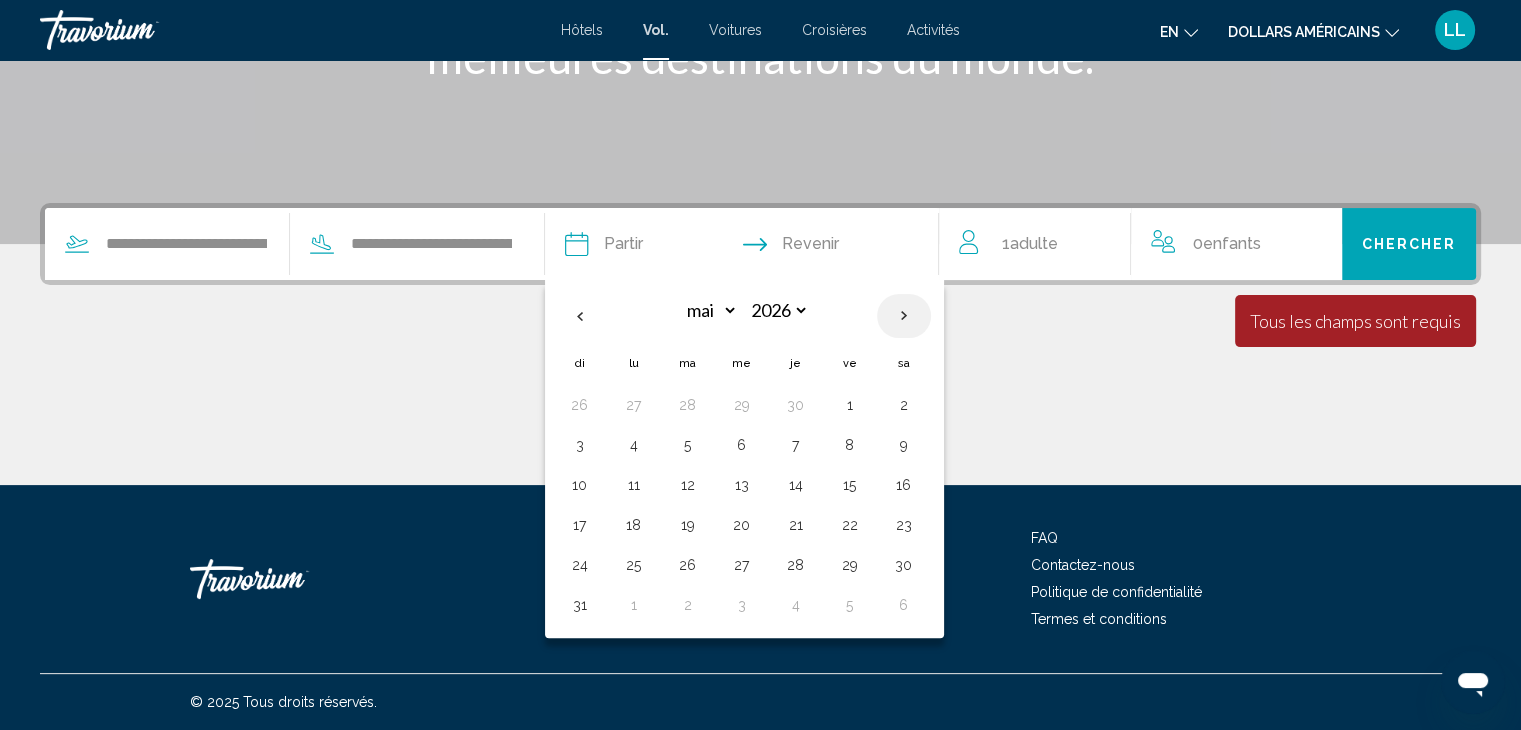click at bounding box center [904, 316] 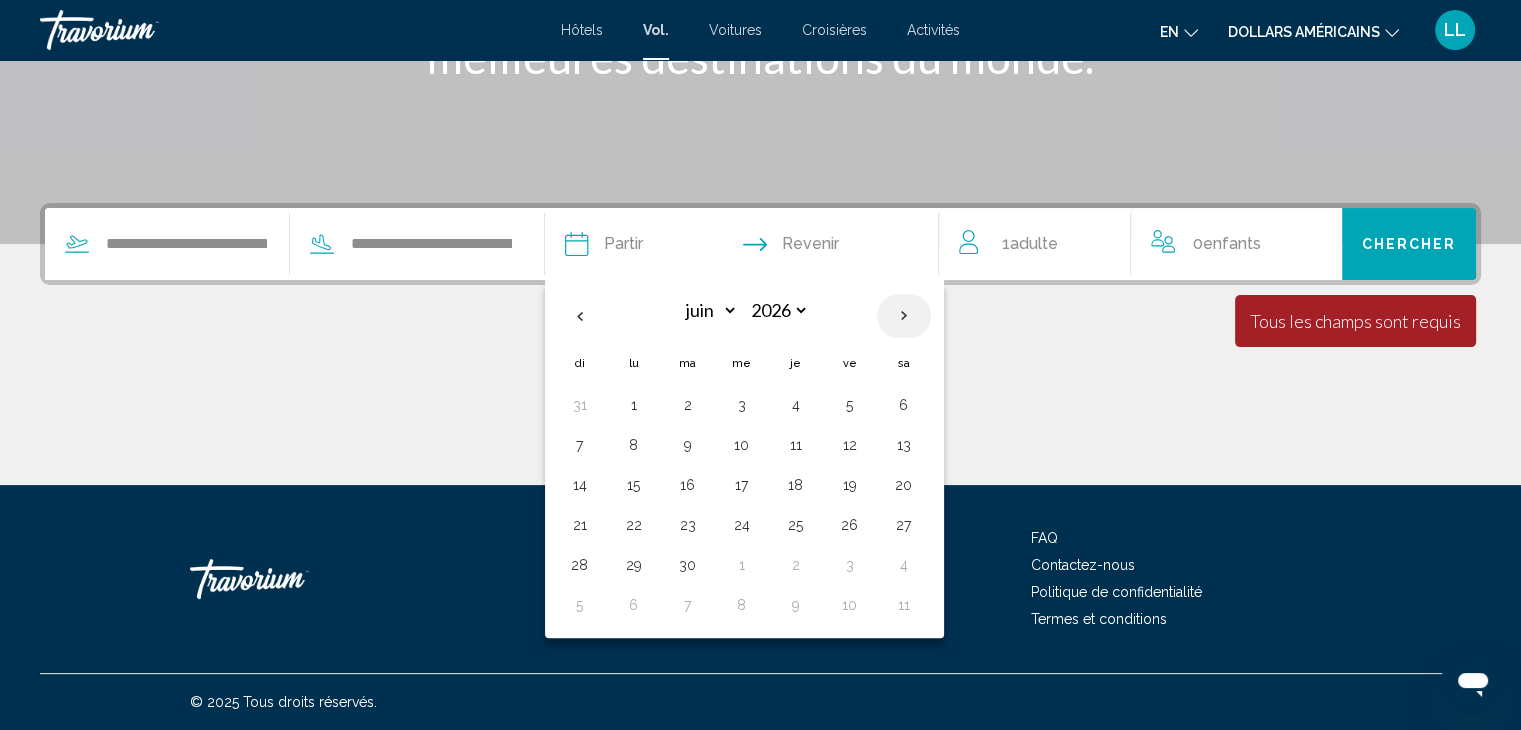 click at bounding box center (904, 316) 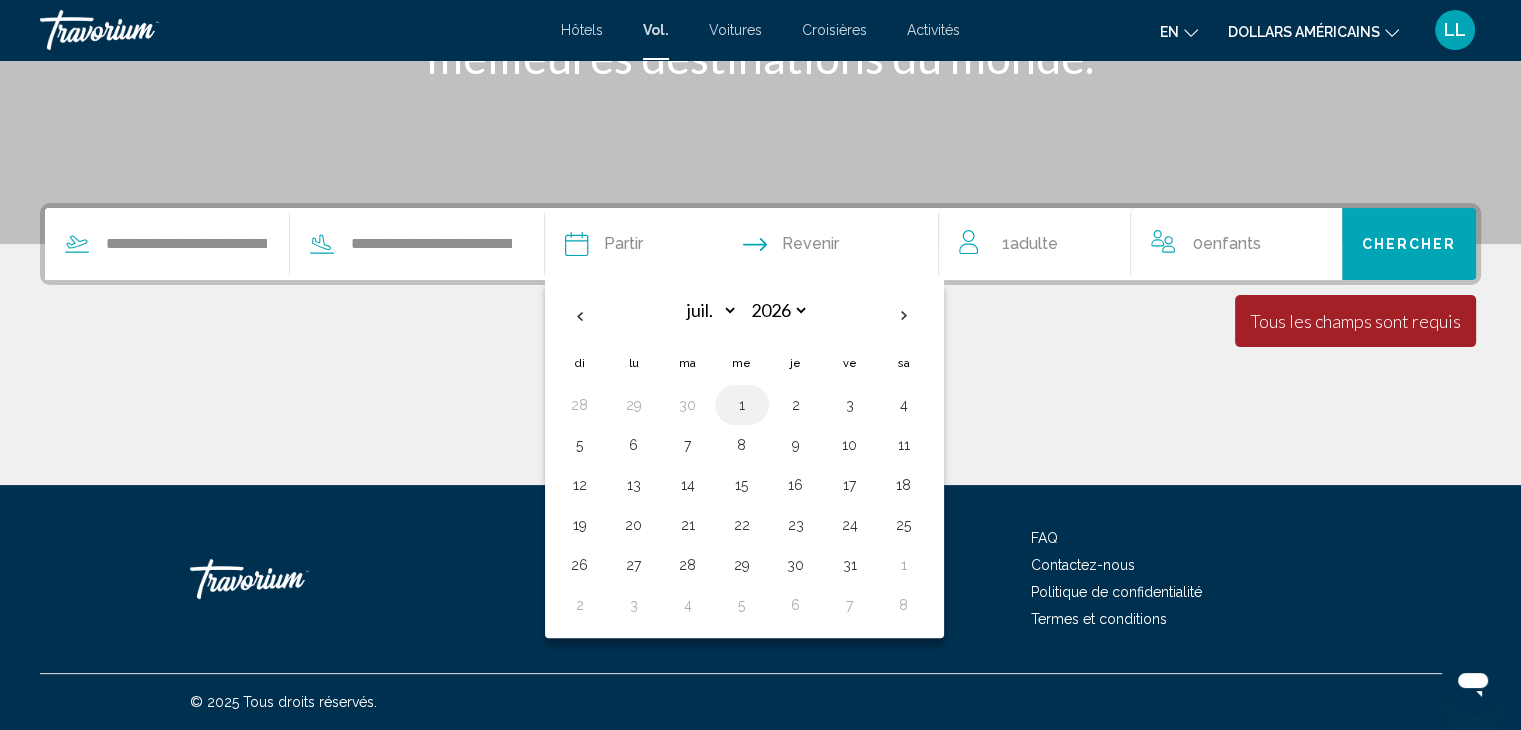 click on "1" at bounding box center [742, 405] 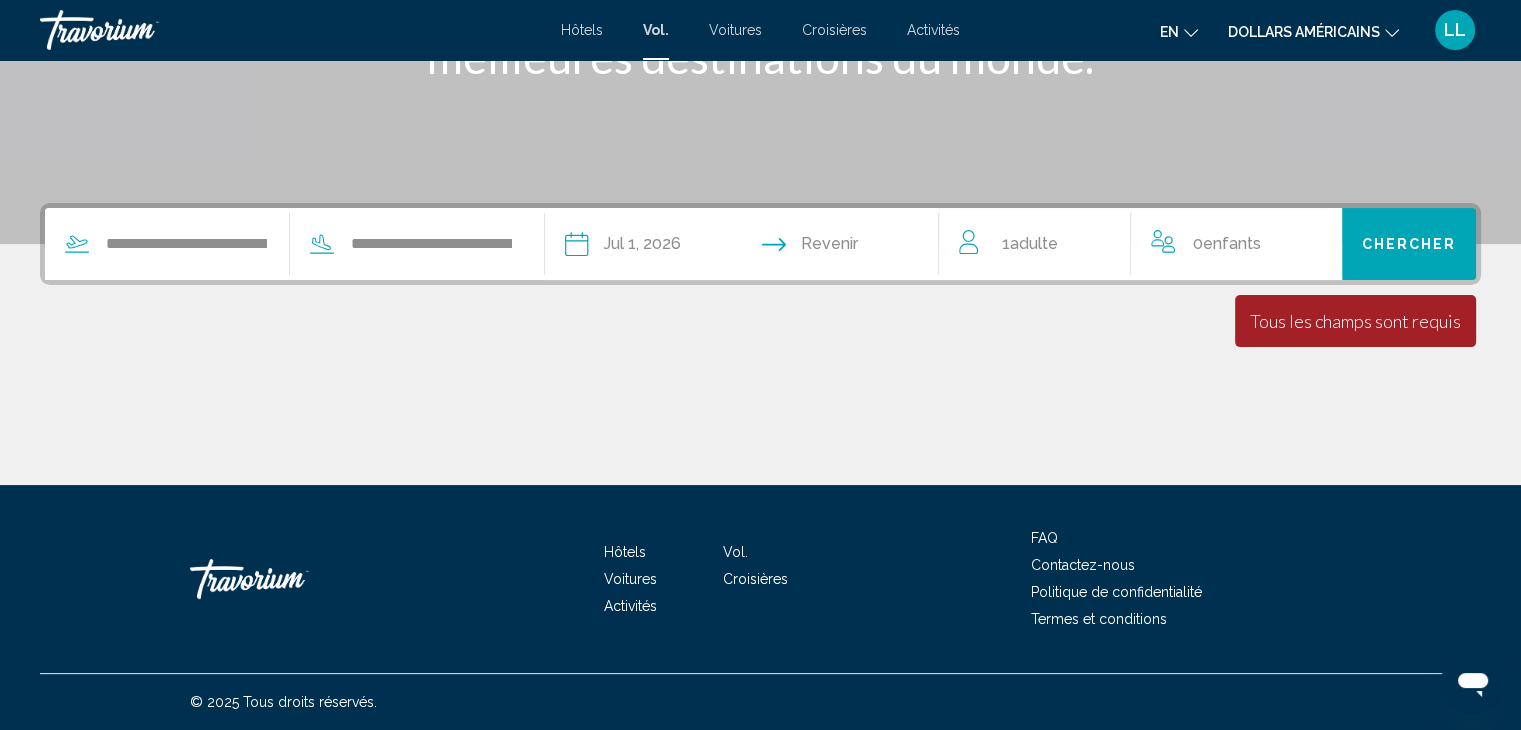 click at bounding box center (849, 247) 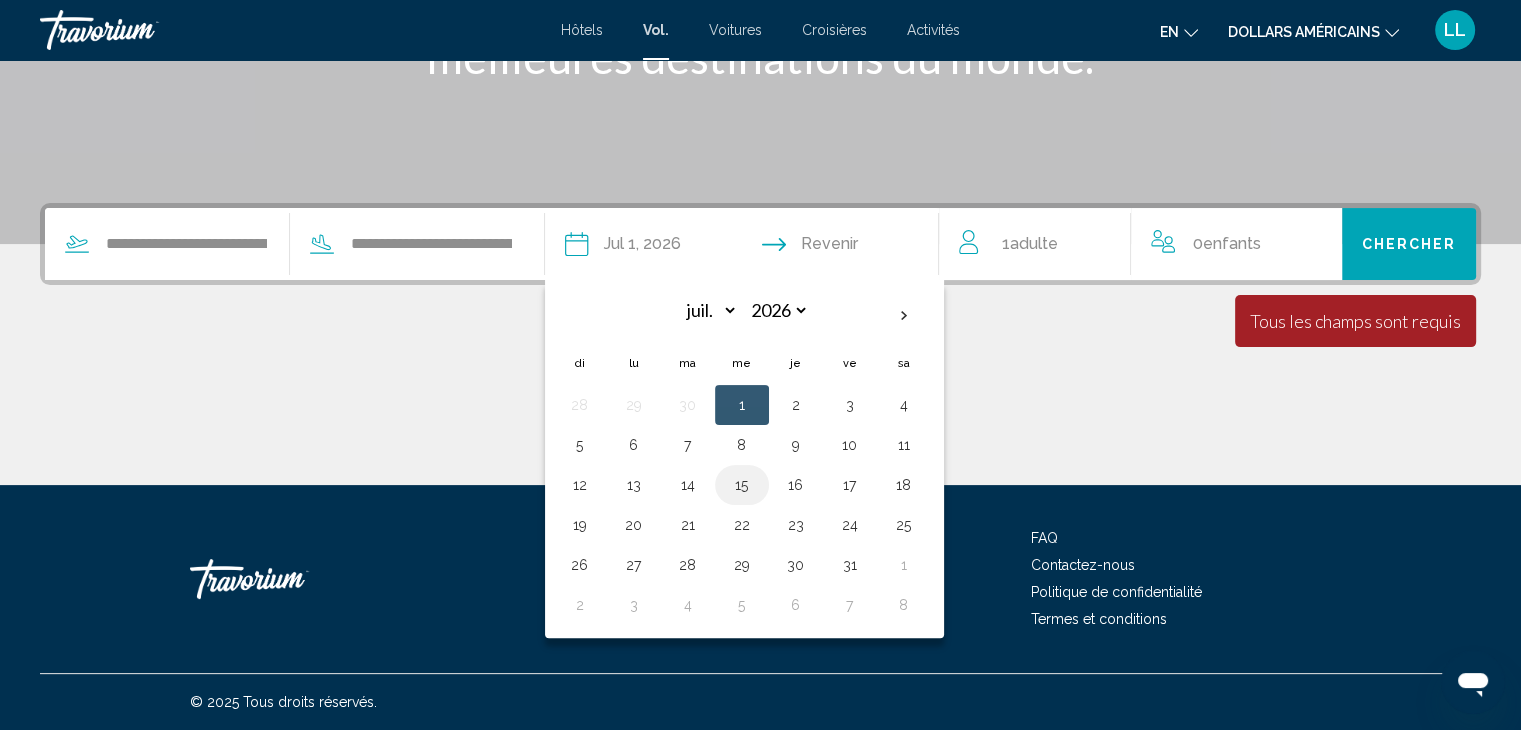 click on "15" at bounding box center (742, 485) 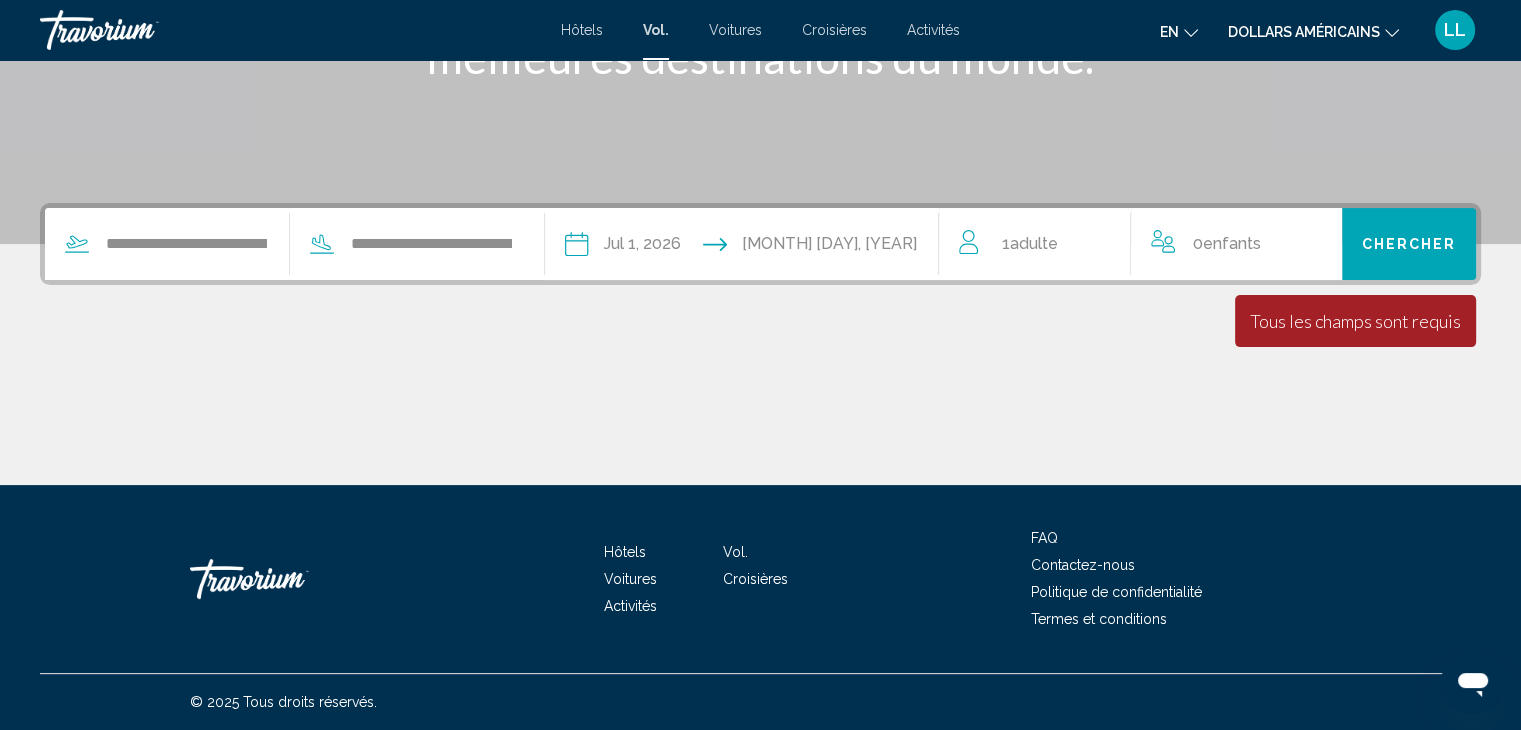 click on "**********" at bounding box center (849, 247) 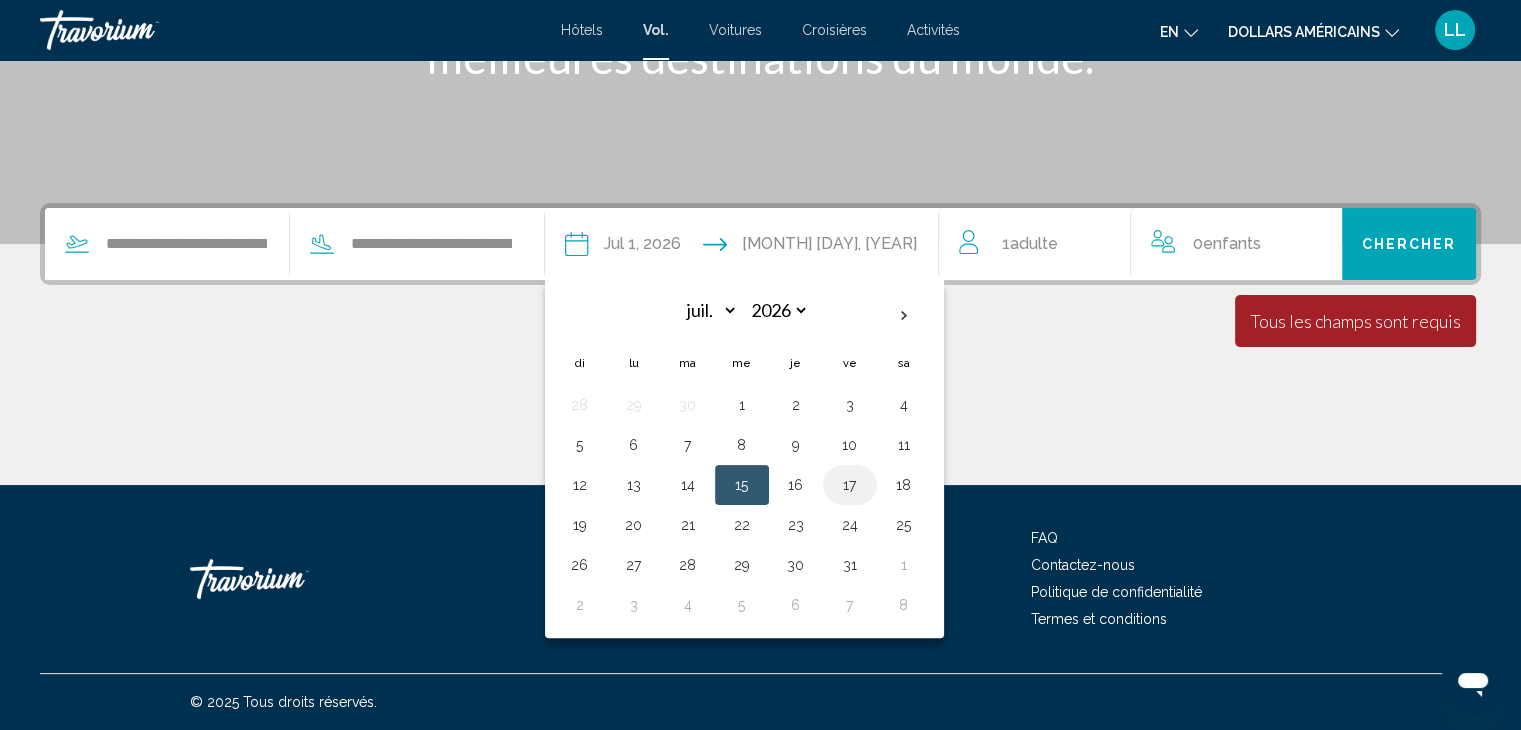 click on "17" at bounding box center (850, 485) 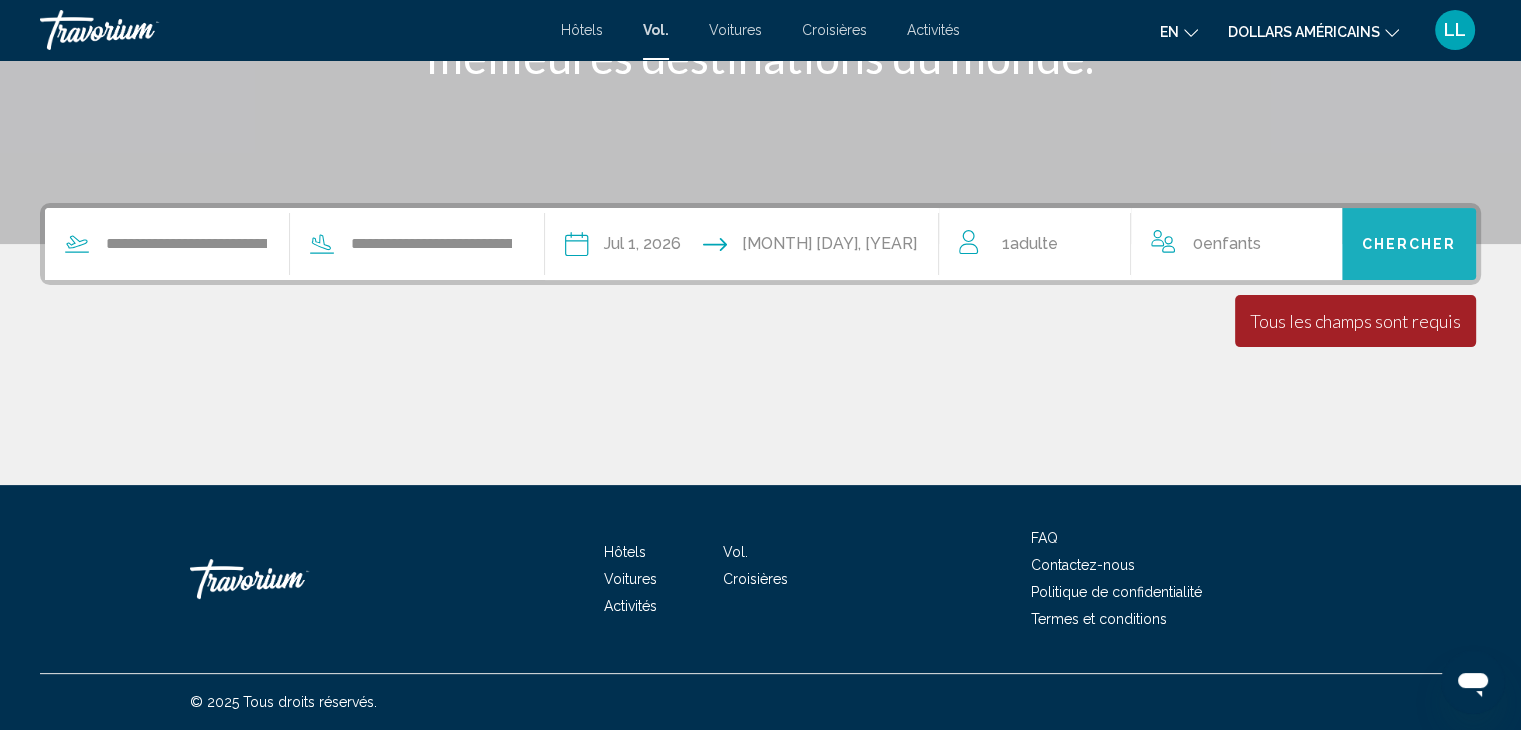 click on "Chercher" at bounding box center [1409, 245] 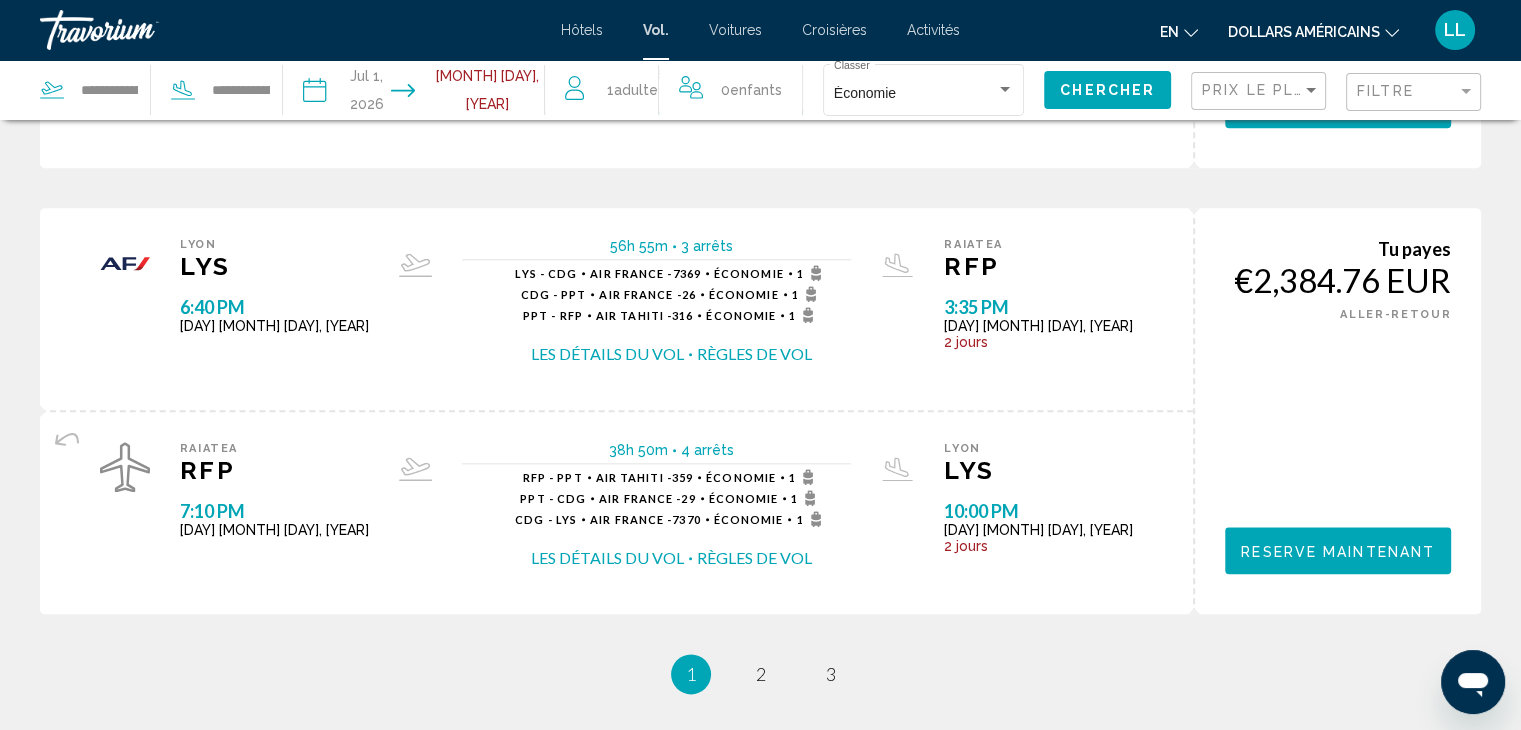 scroll, scrollTop: 2456, scrollLeft: 0, axis: vertical 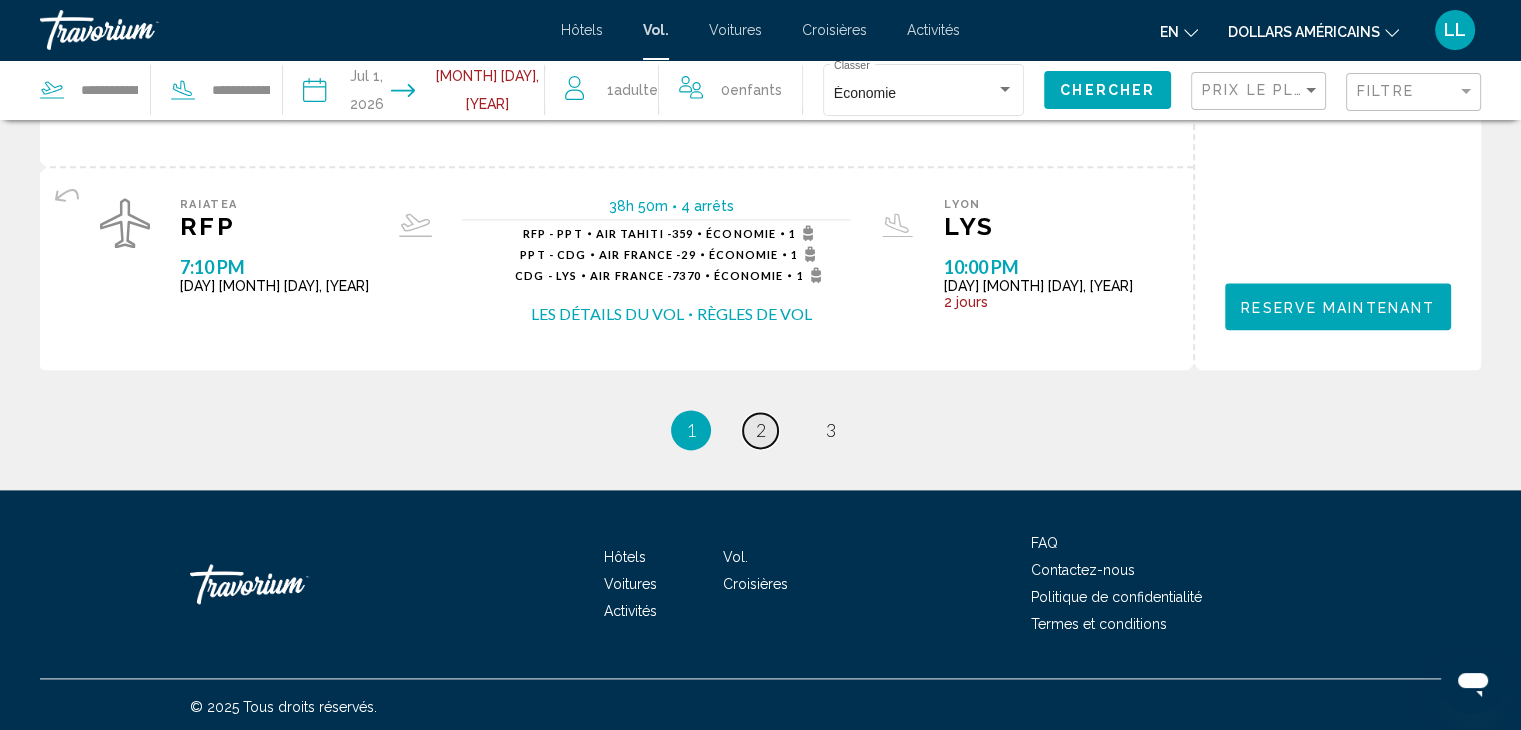 click on "2" at bounding box center (761, 430) 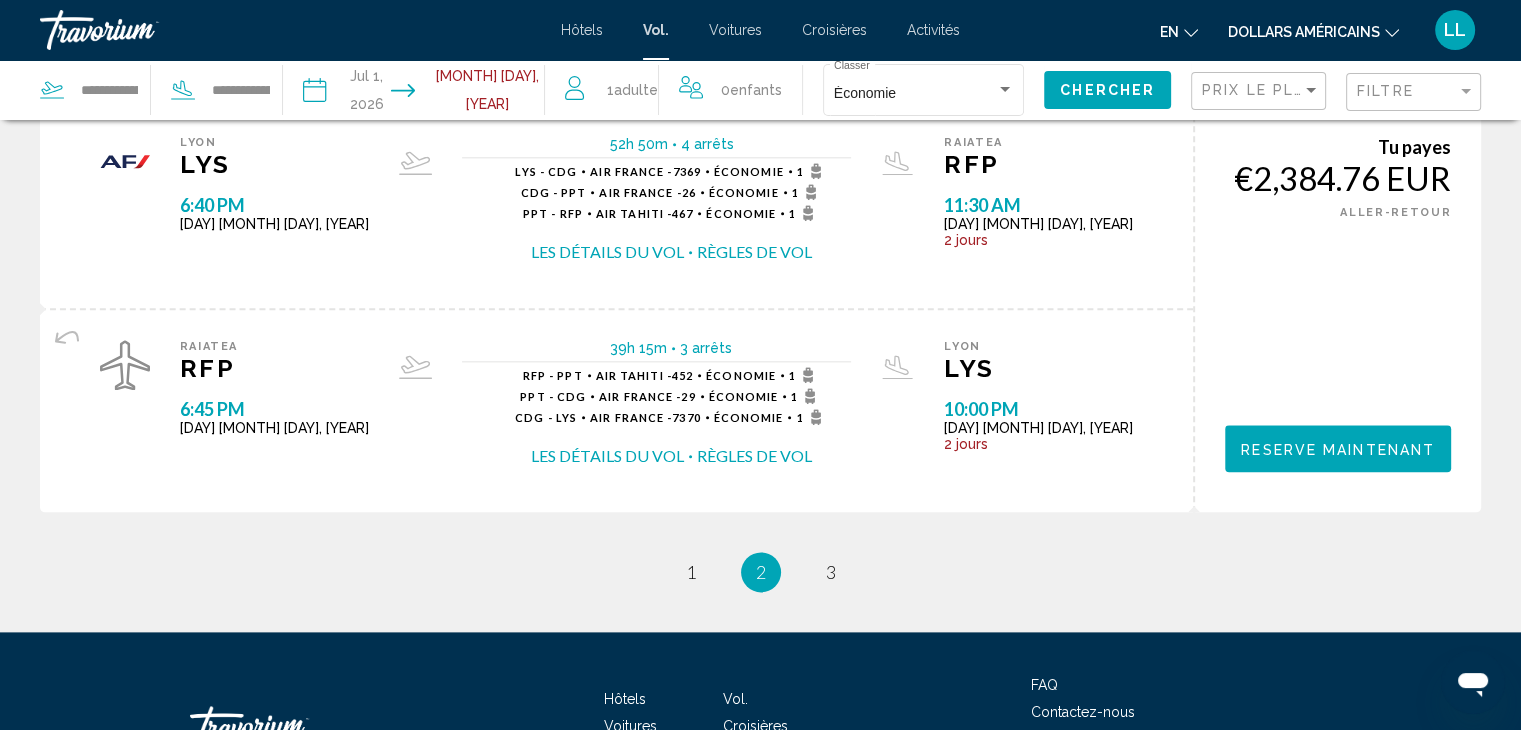 scroll, scrollTop: 2456, scrollLeft: 0, axis: vertical 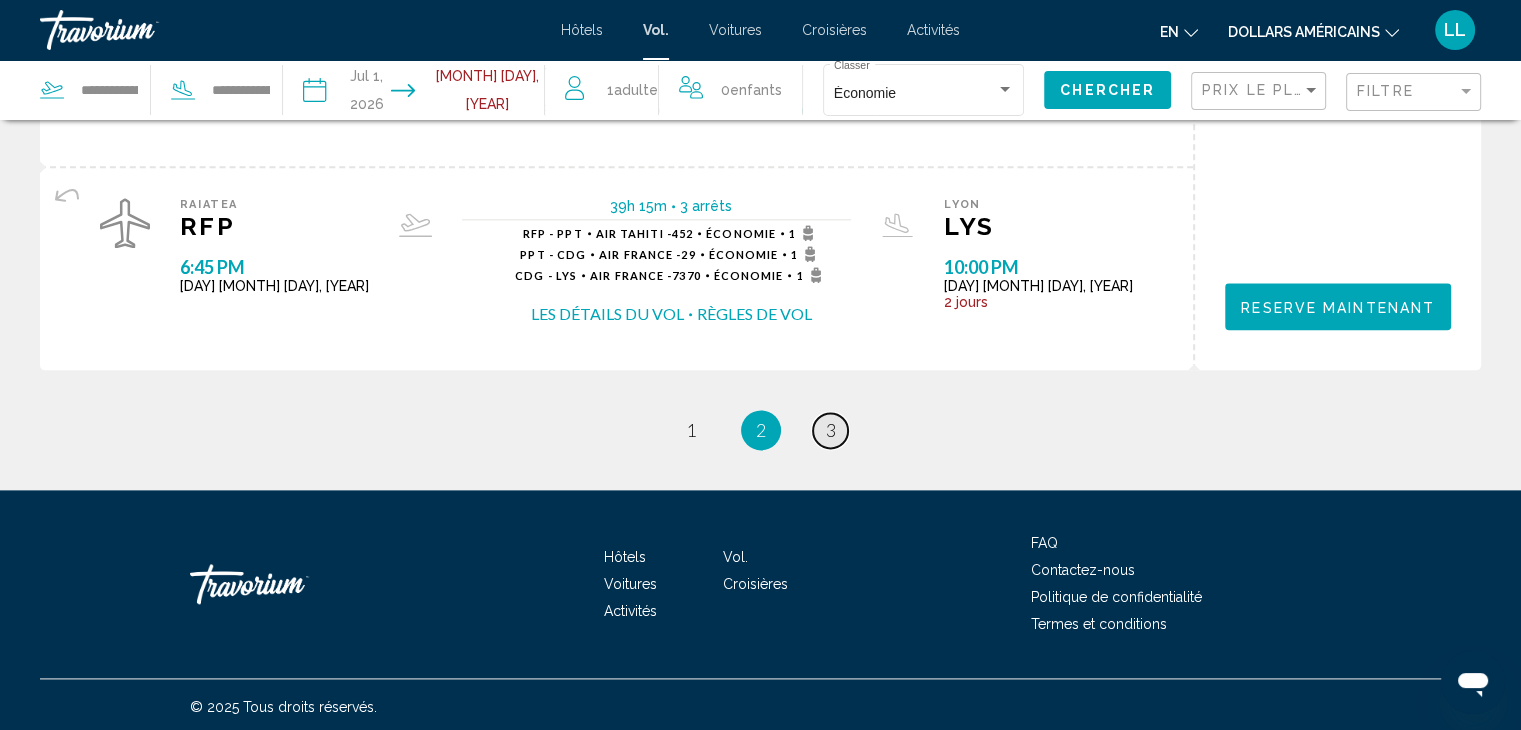 click on "3" at bounding box center [831, 430] 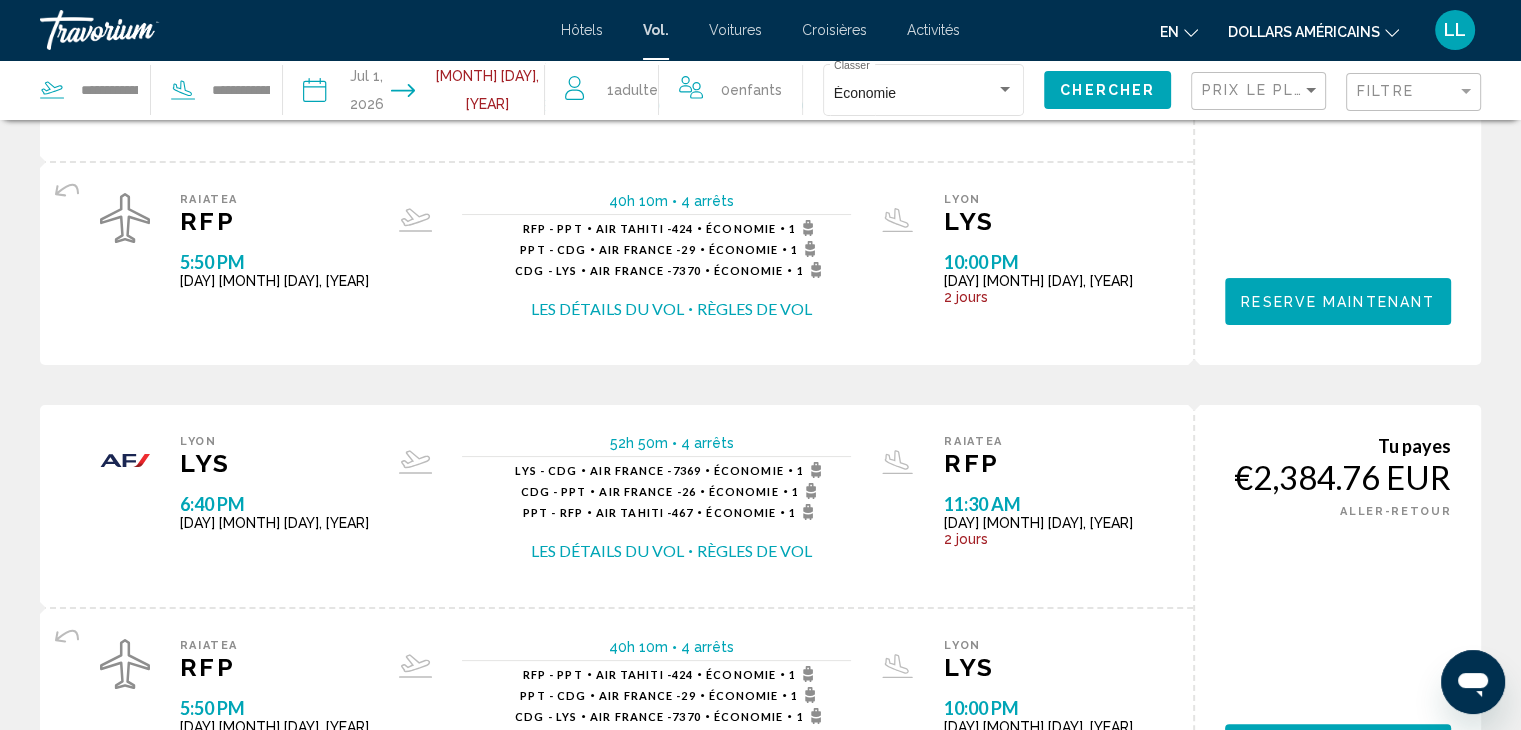 scroll, scrollTop: 0, scrollLeft: 0, axis: both 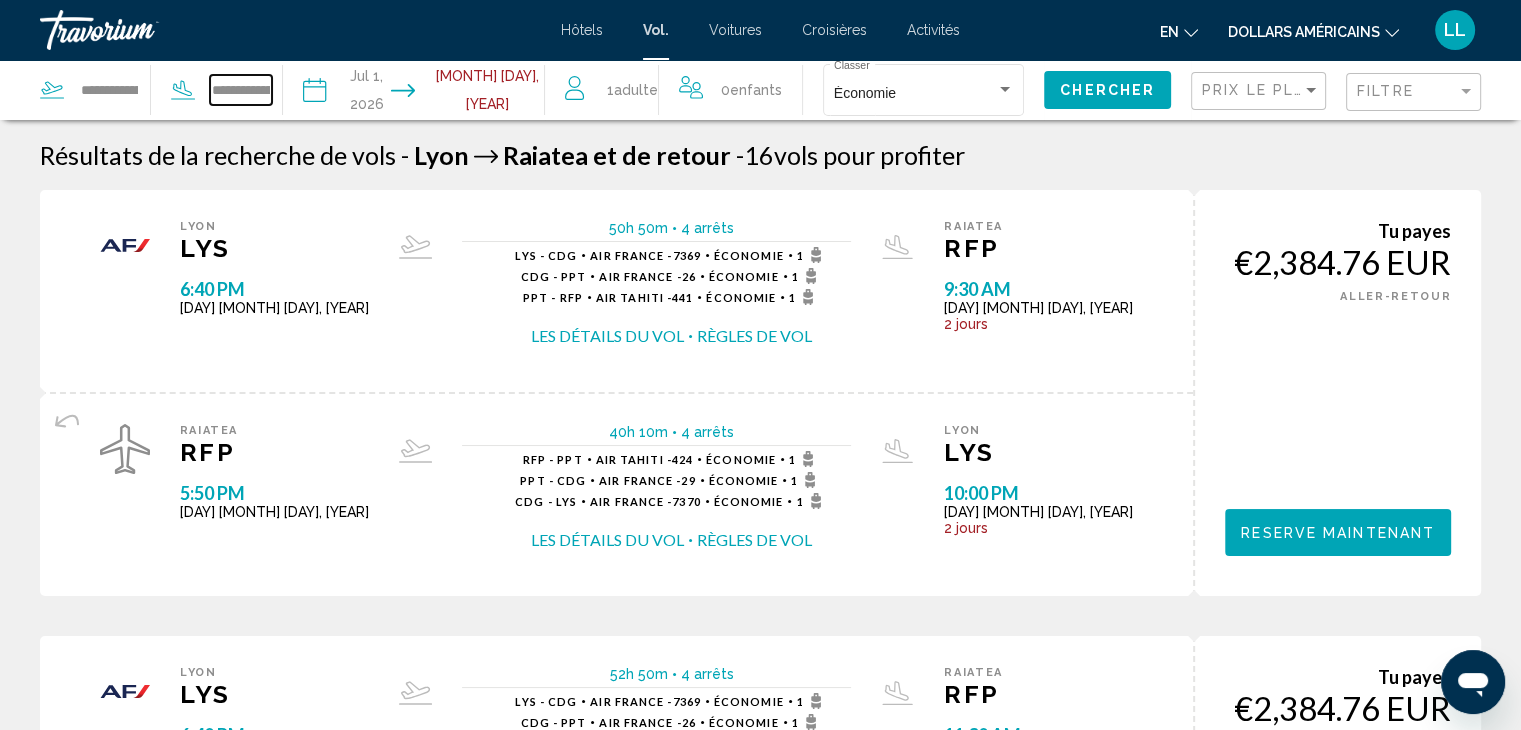 click on "**********" at bounding box center (240, 90) 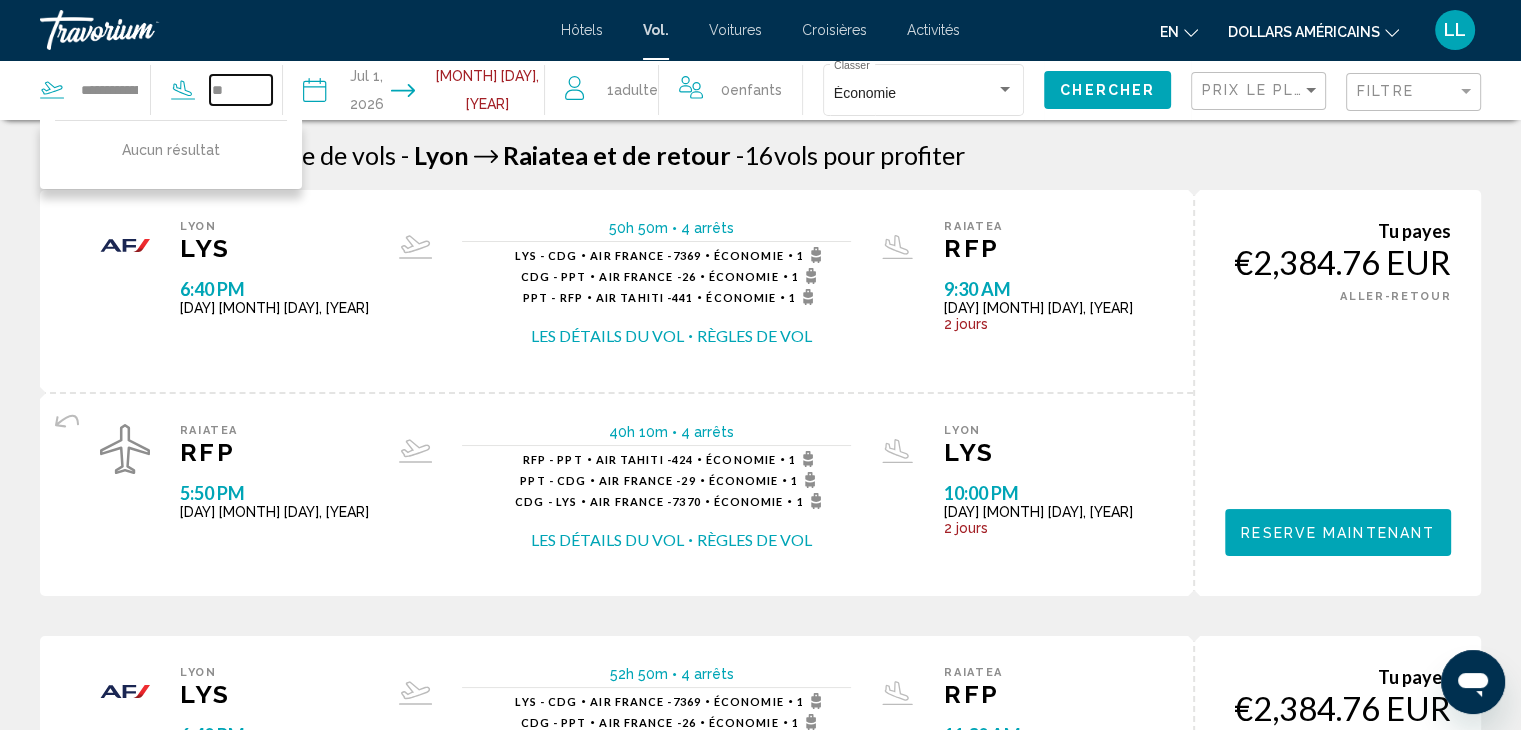 type on "*" 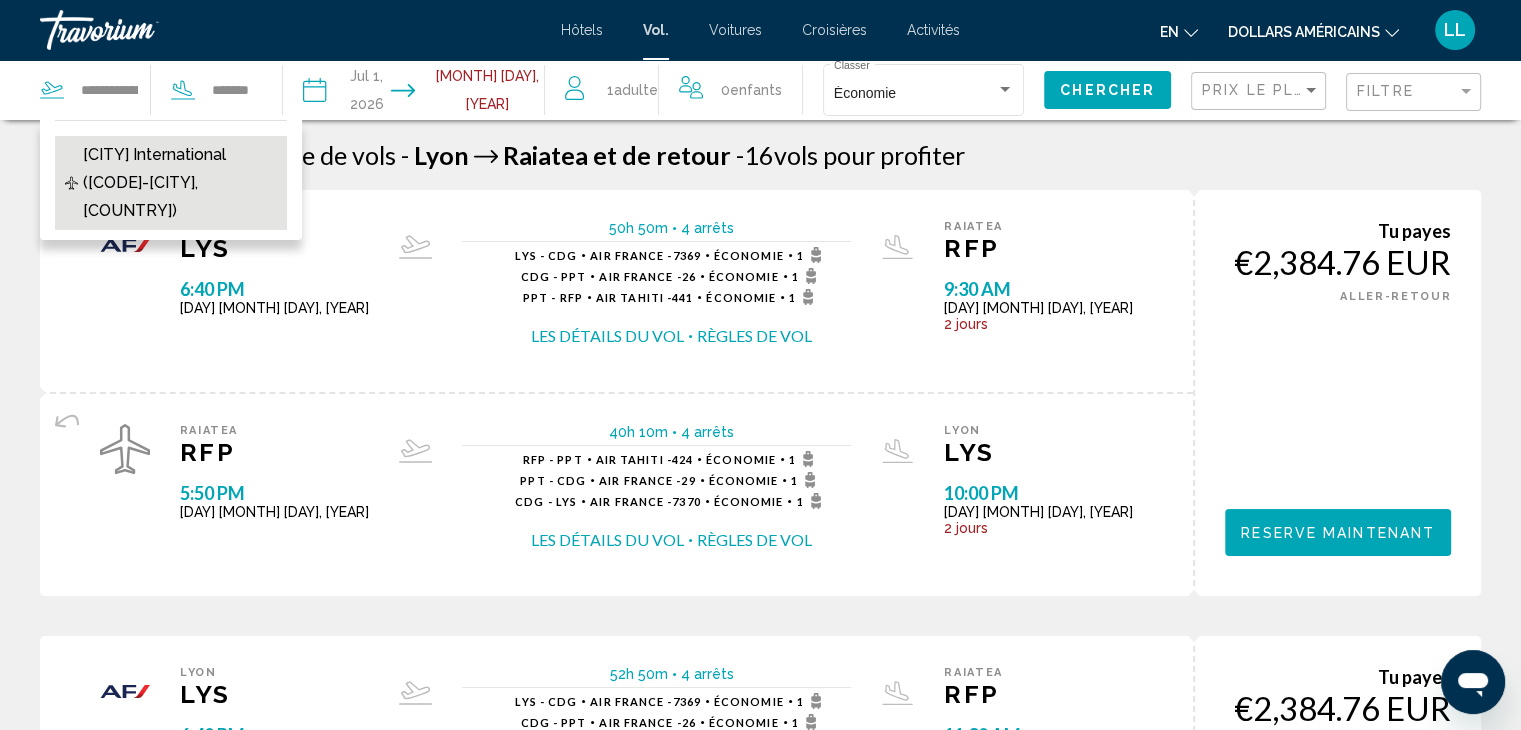 click on "[CITY] International ([CODE]-[CITY], [COUNTRY])" at bounding box center [180, 183] 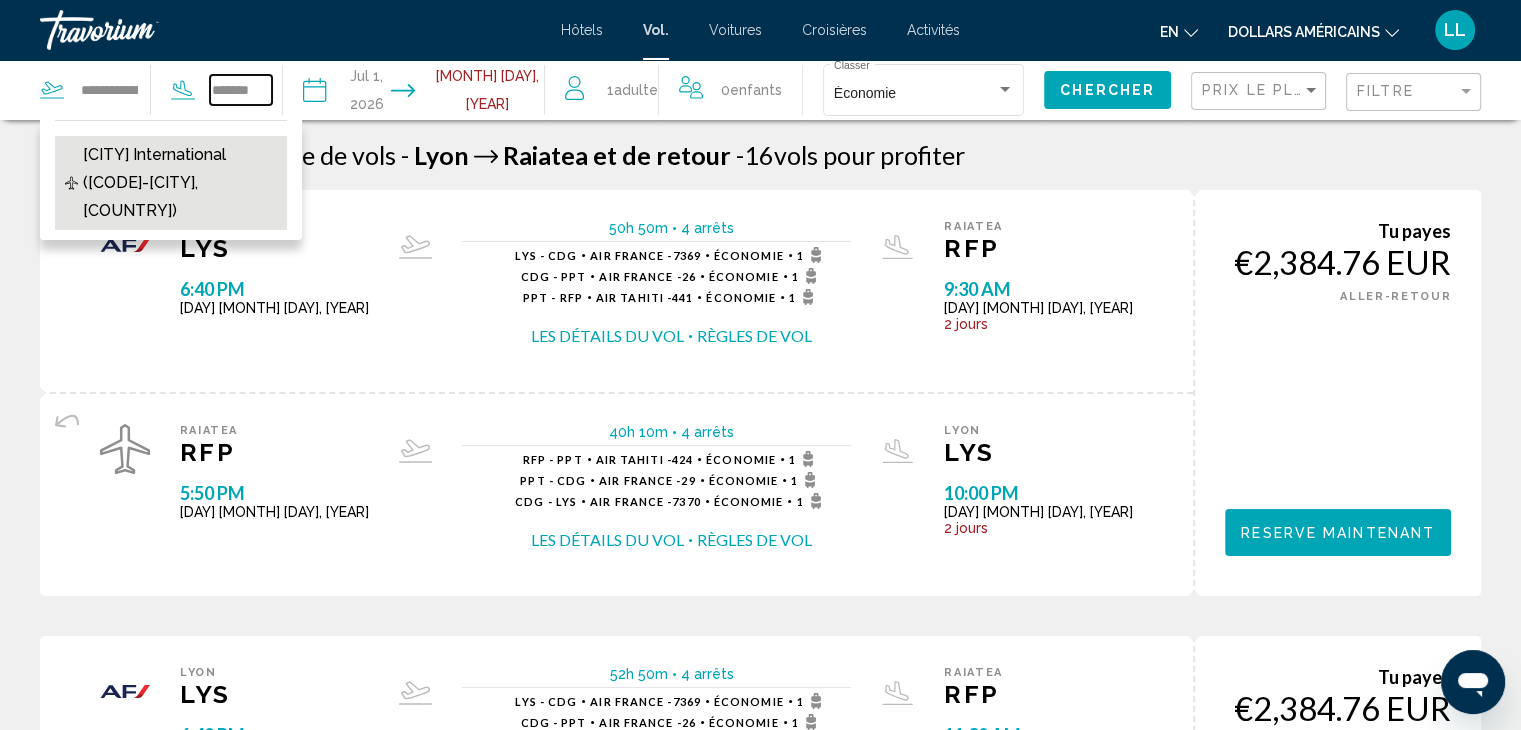 type on "**********" 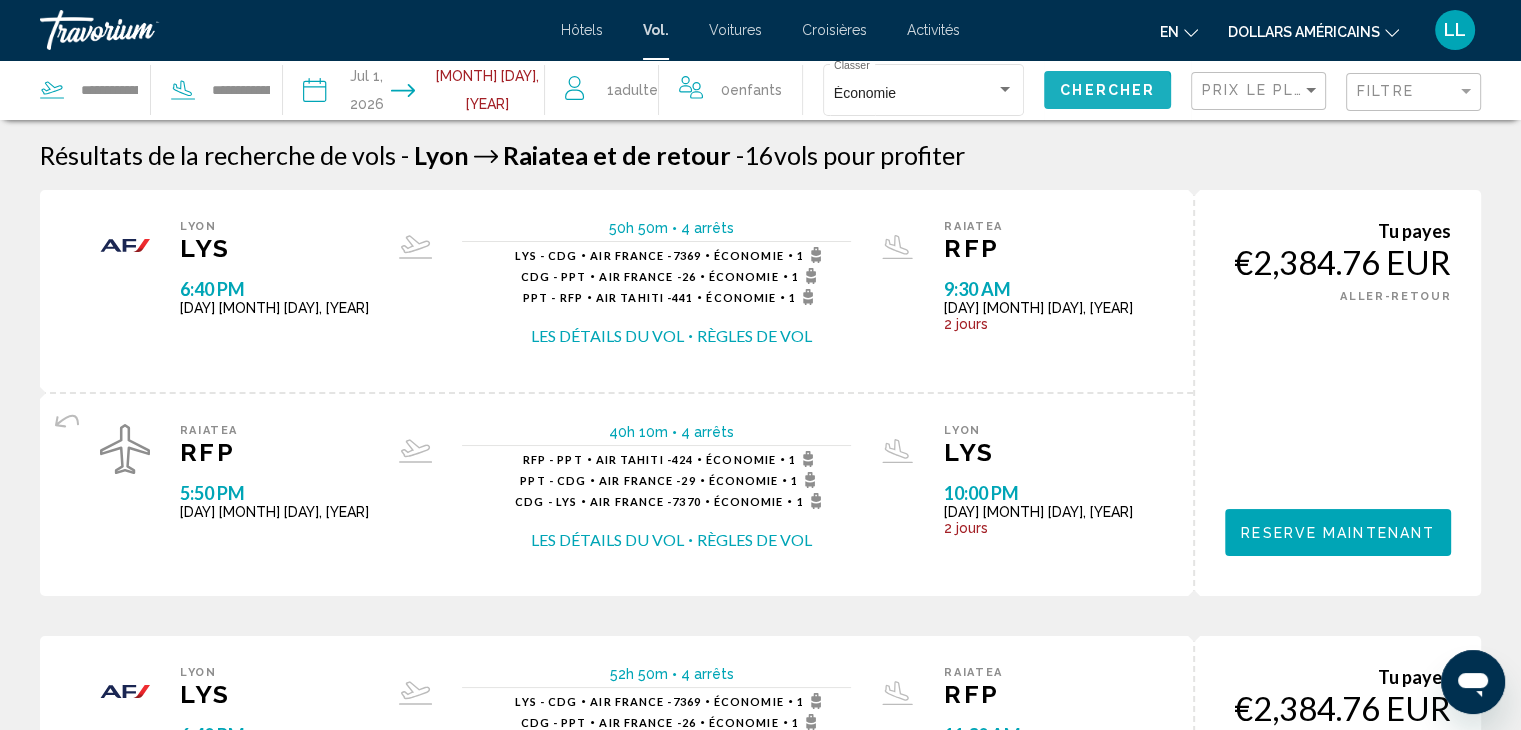 click on "Chercher" 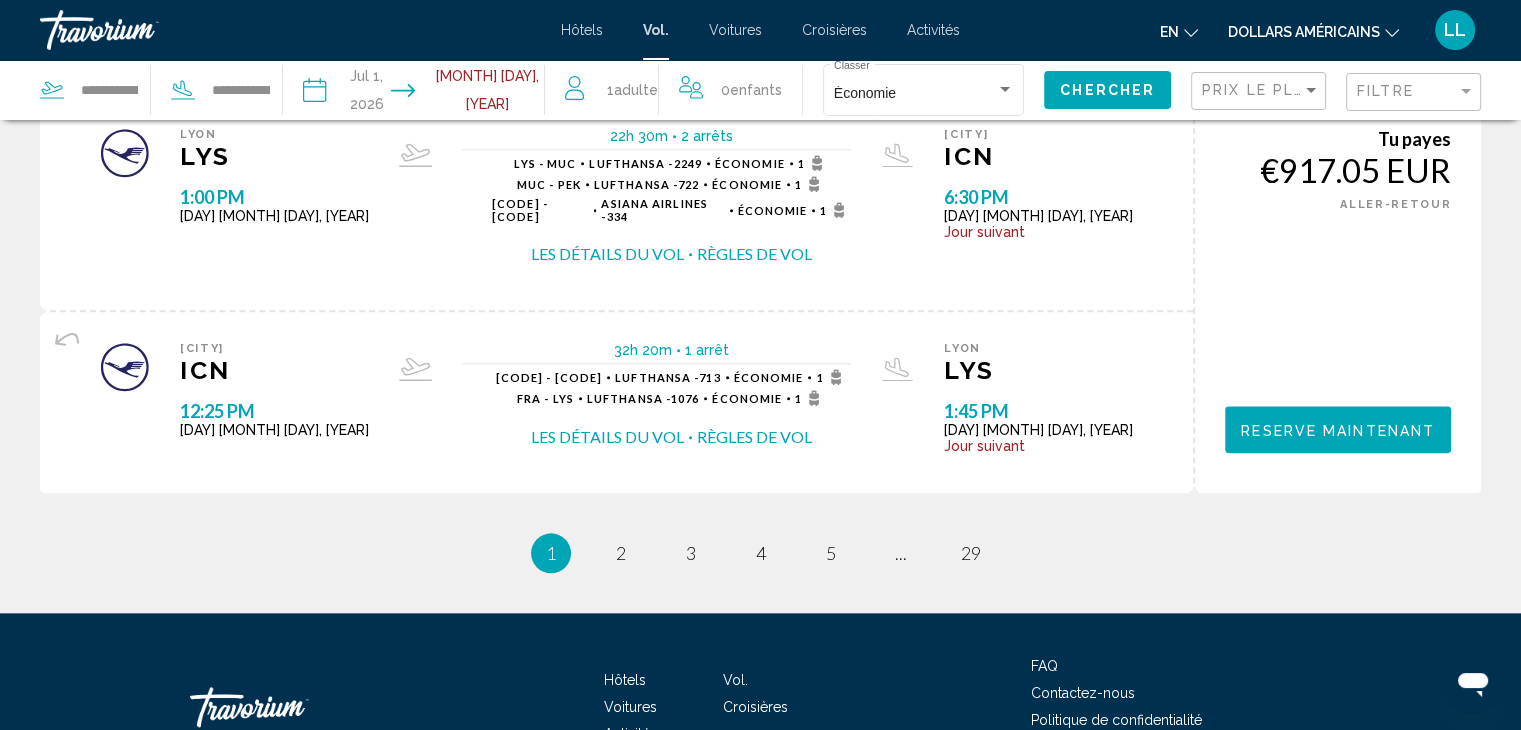 scroll, scrollTop: 2181, scrollLeft: 0, axis: vertical 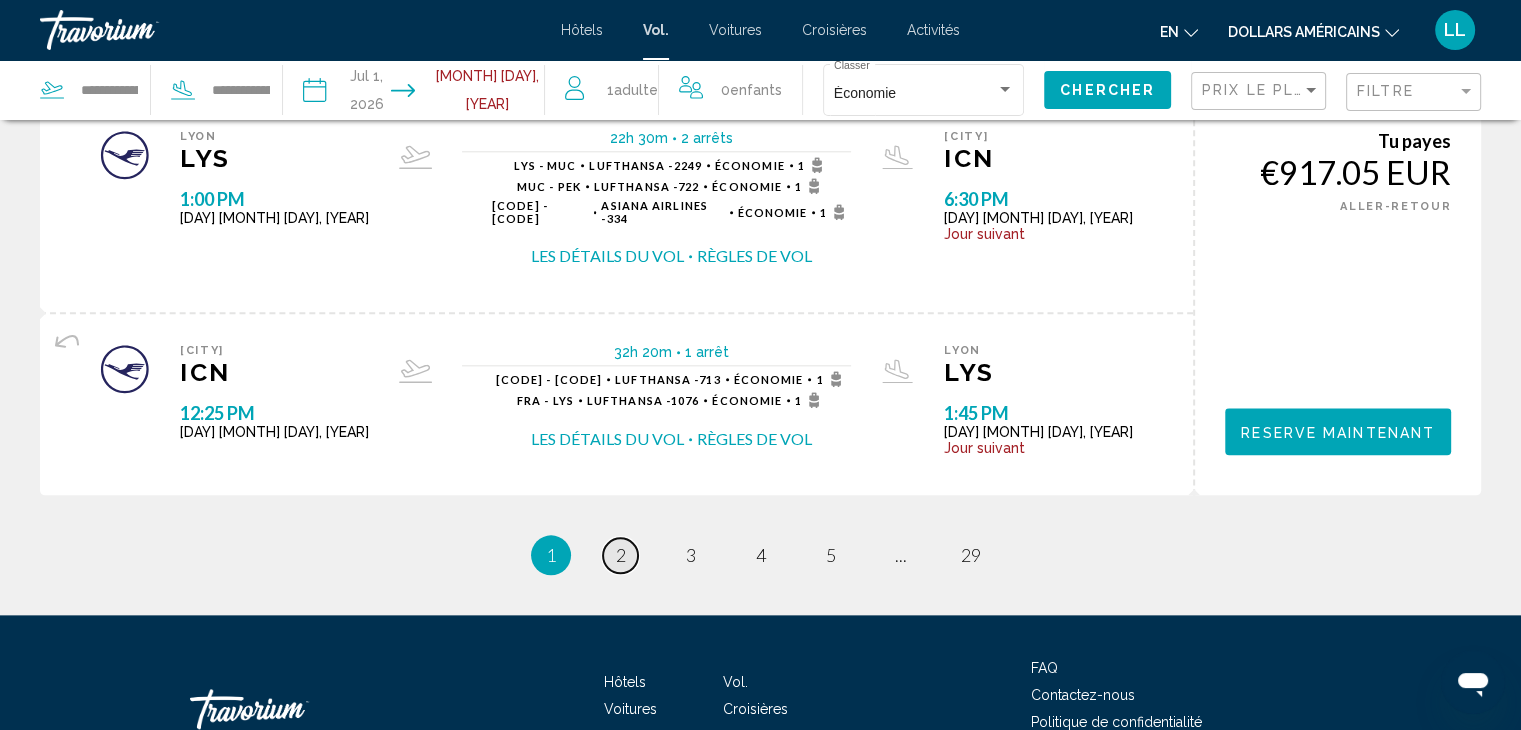 click on "2" at bounding box center [621, 555] 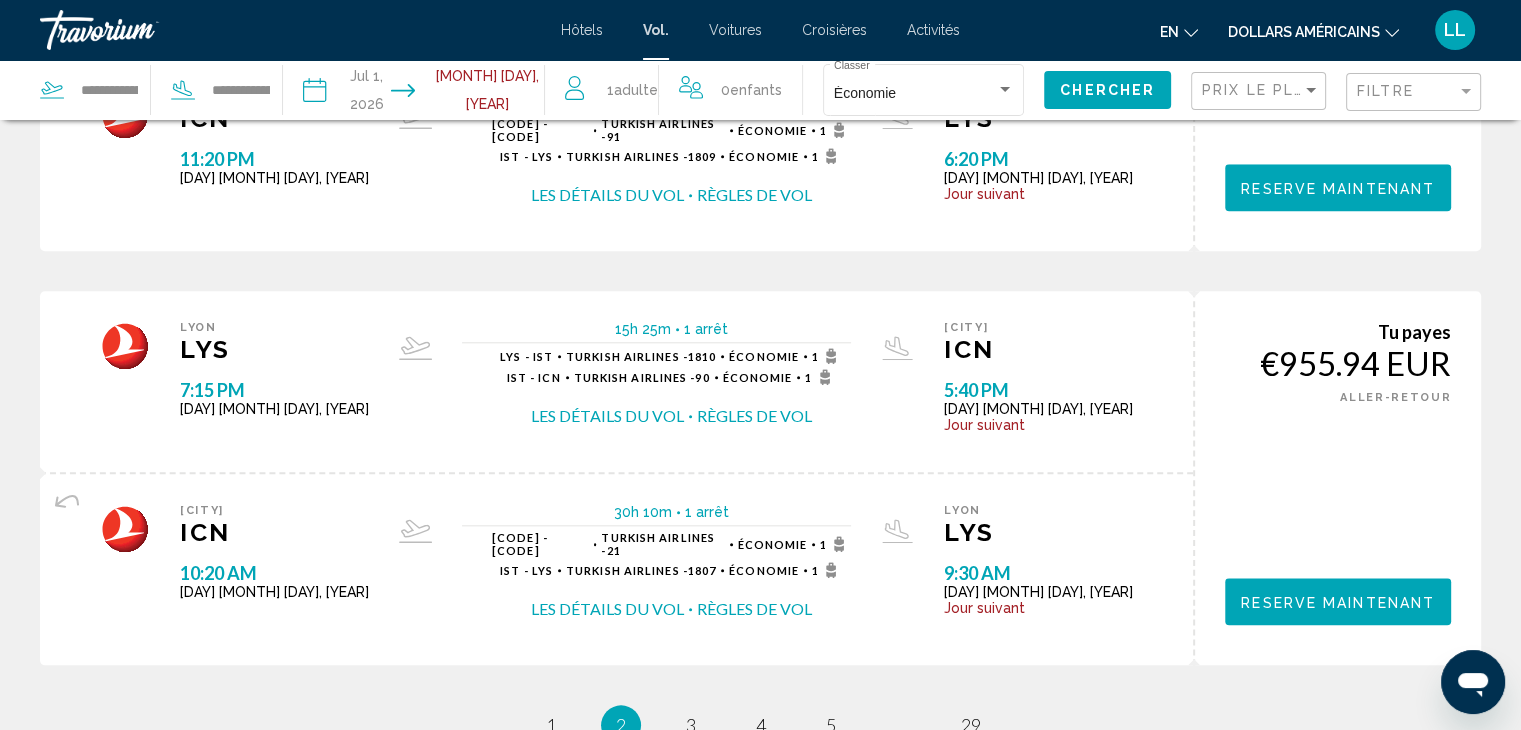 scroll, scrollTop: 1978, scrollLeft: 0, axis: vertical 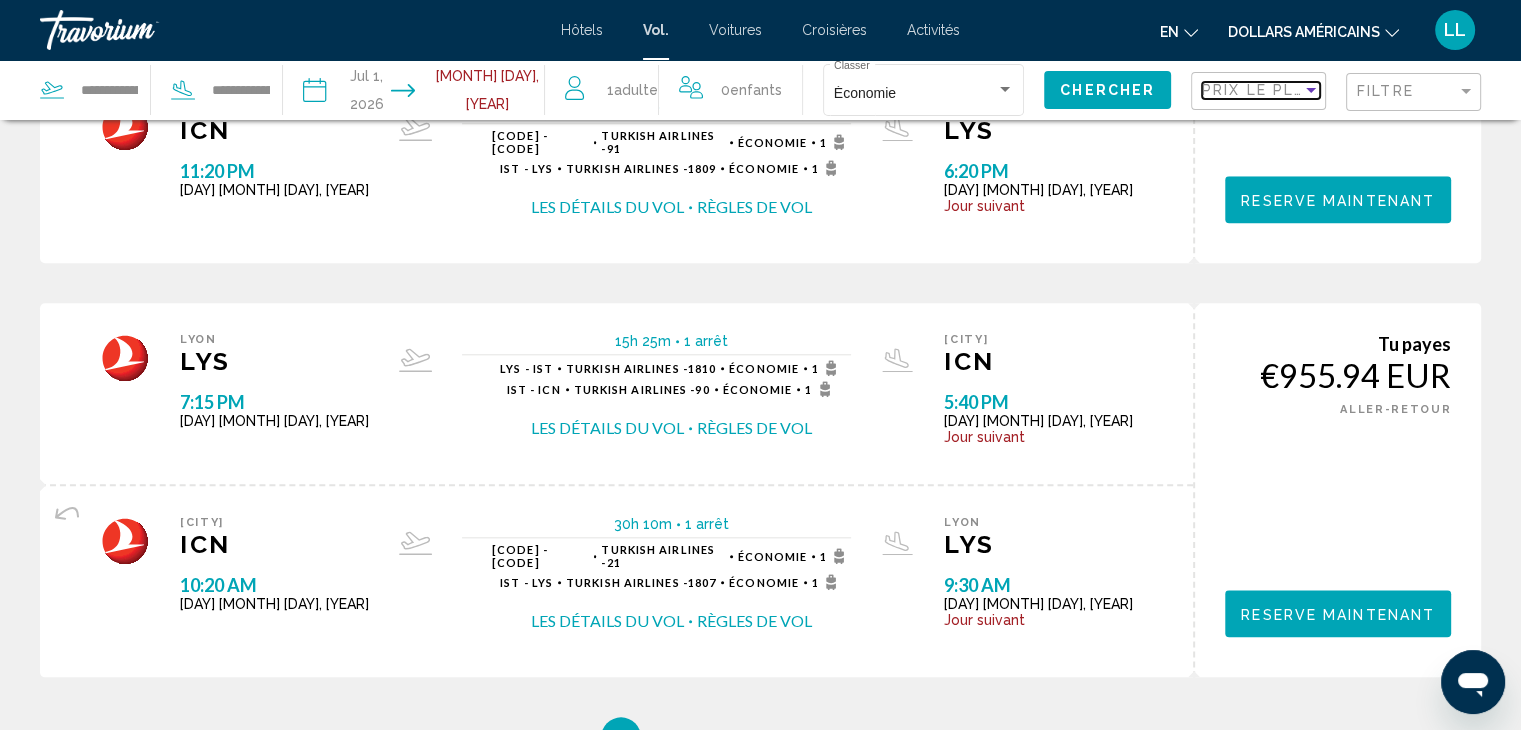 click on "Prix ​​le plus bas" at bounding box center [1279, 90] 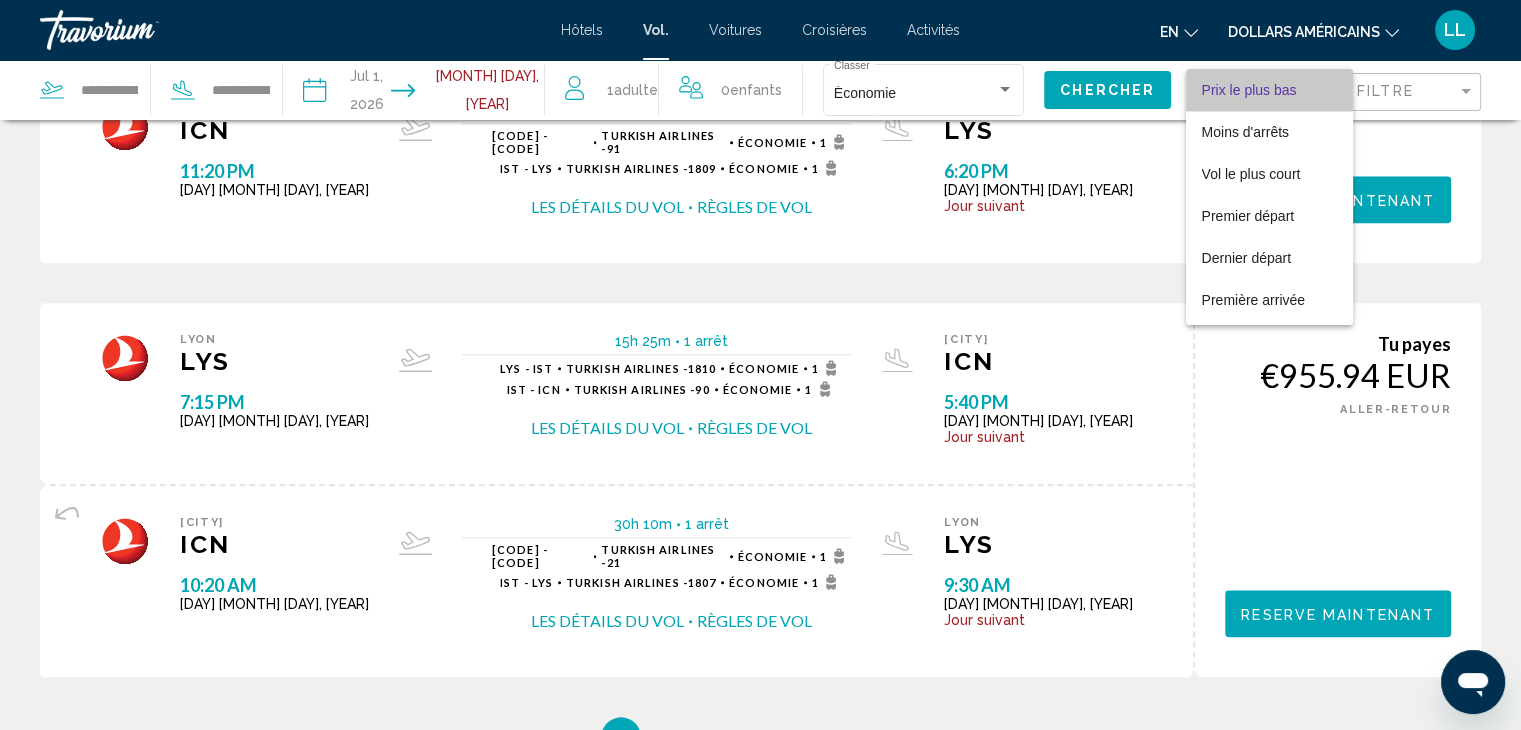 click on "Prix le plus bas" at bounding box center [1249, 90] 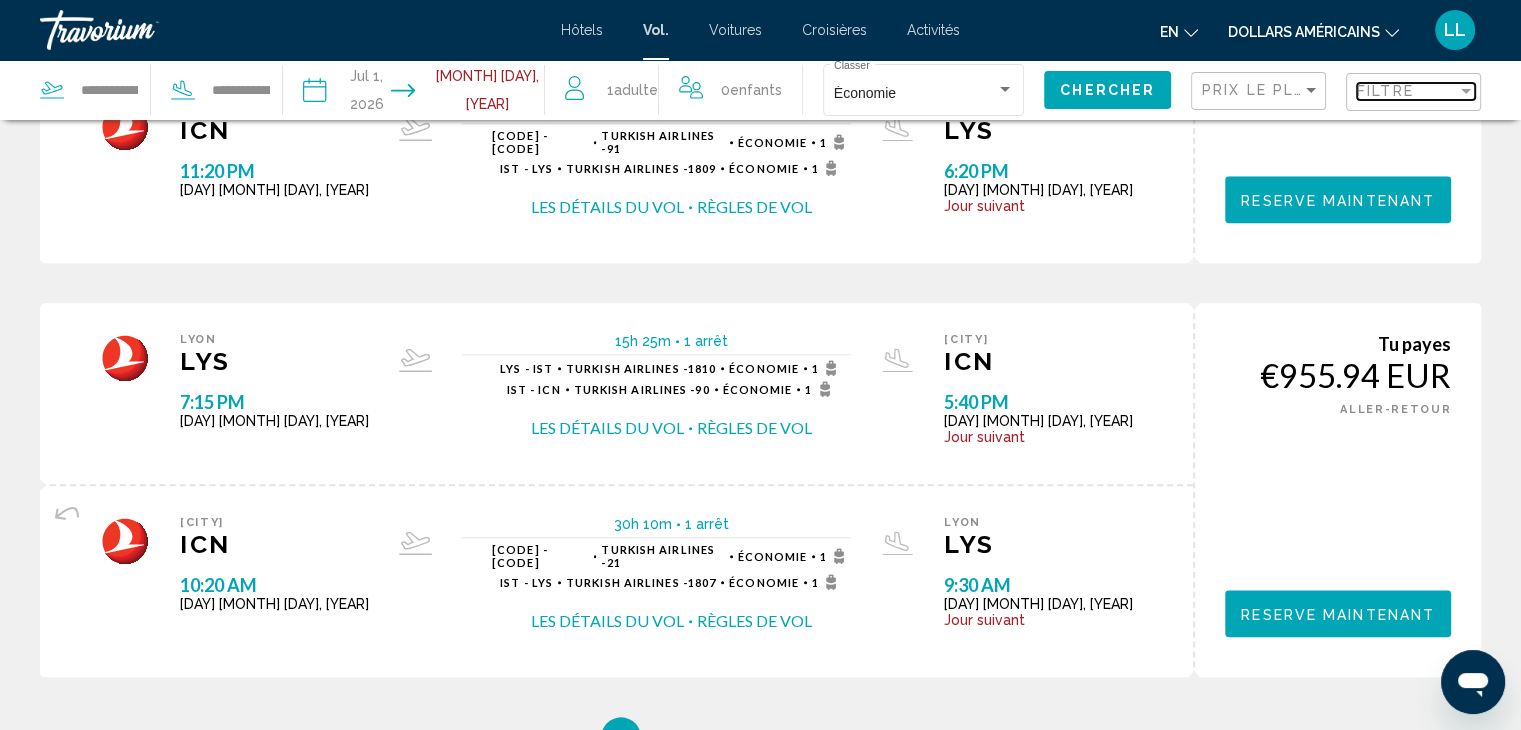 click on "Filtre" at bounding box center [1385, 91] 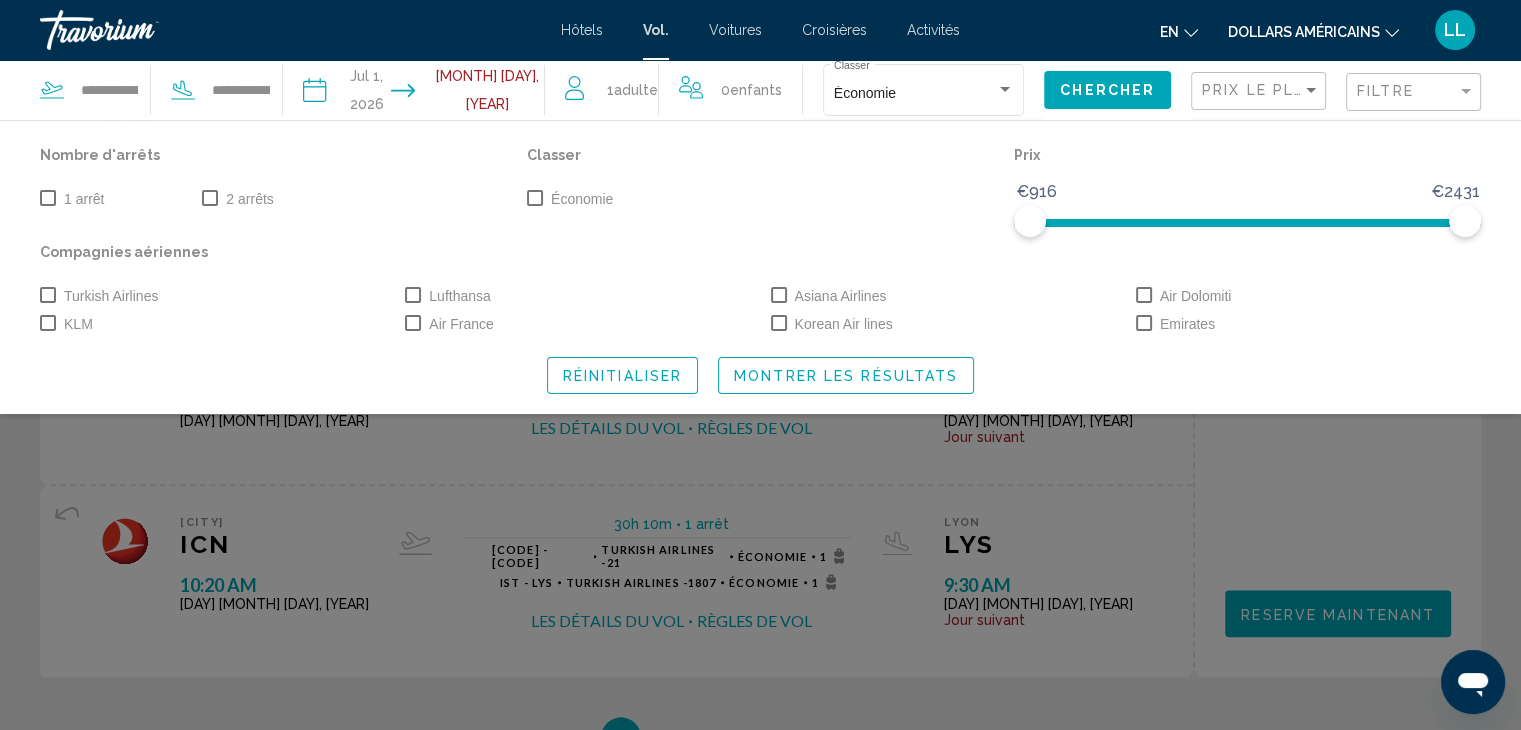 click at bounding box center (535, 198) 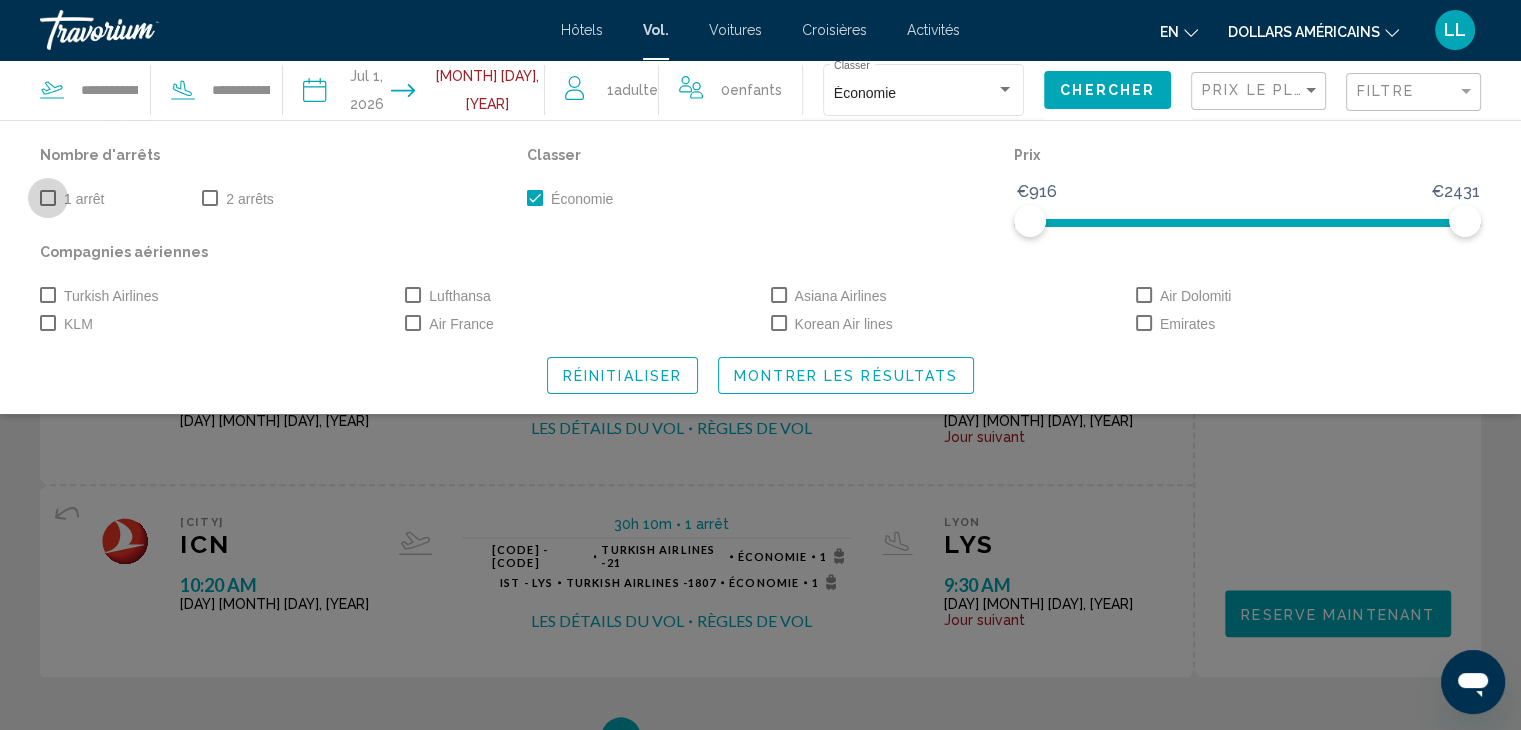 click at bounding box center [48, 198] 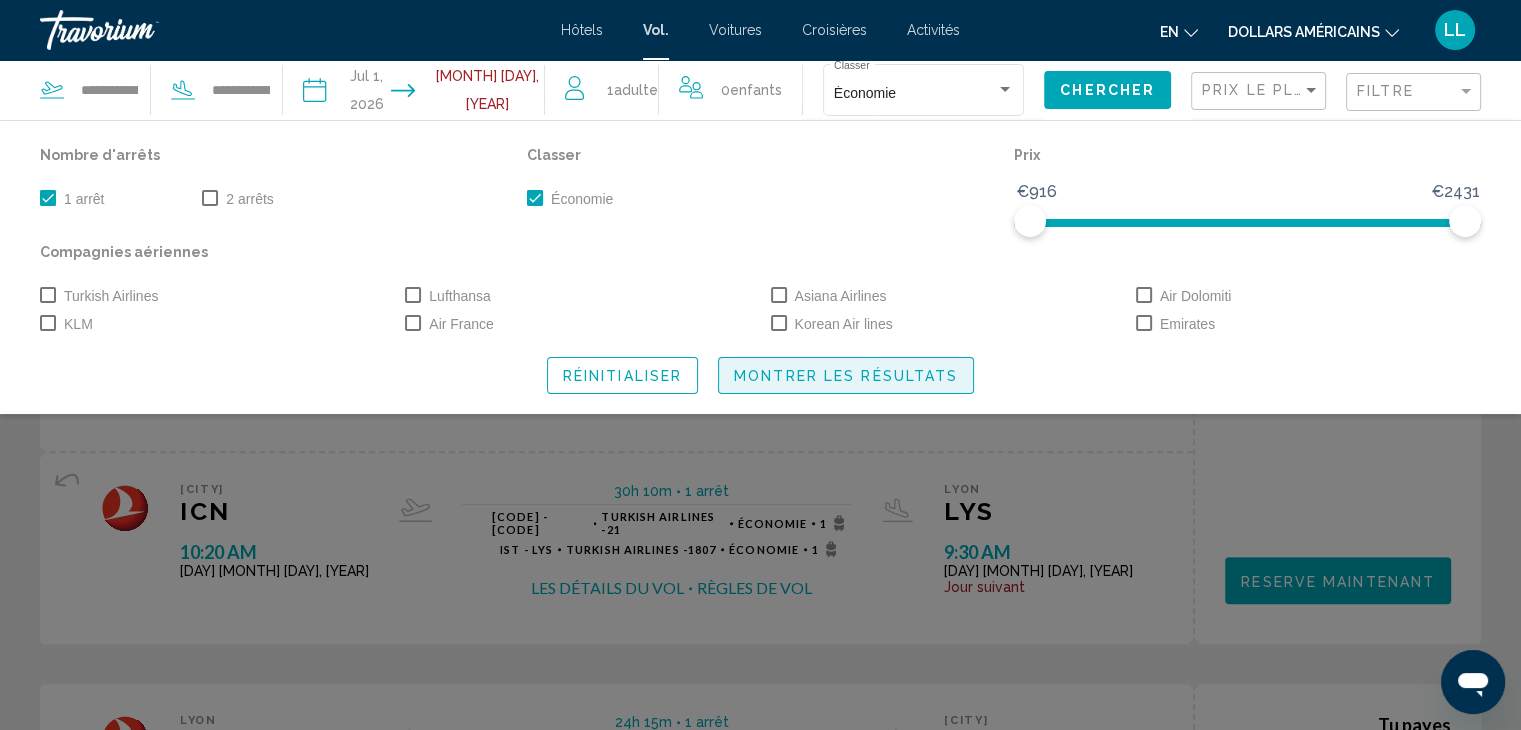 click on "Montrer les résultats" 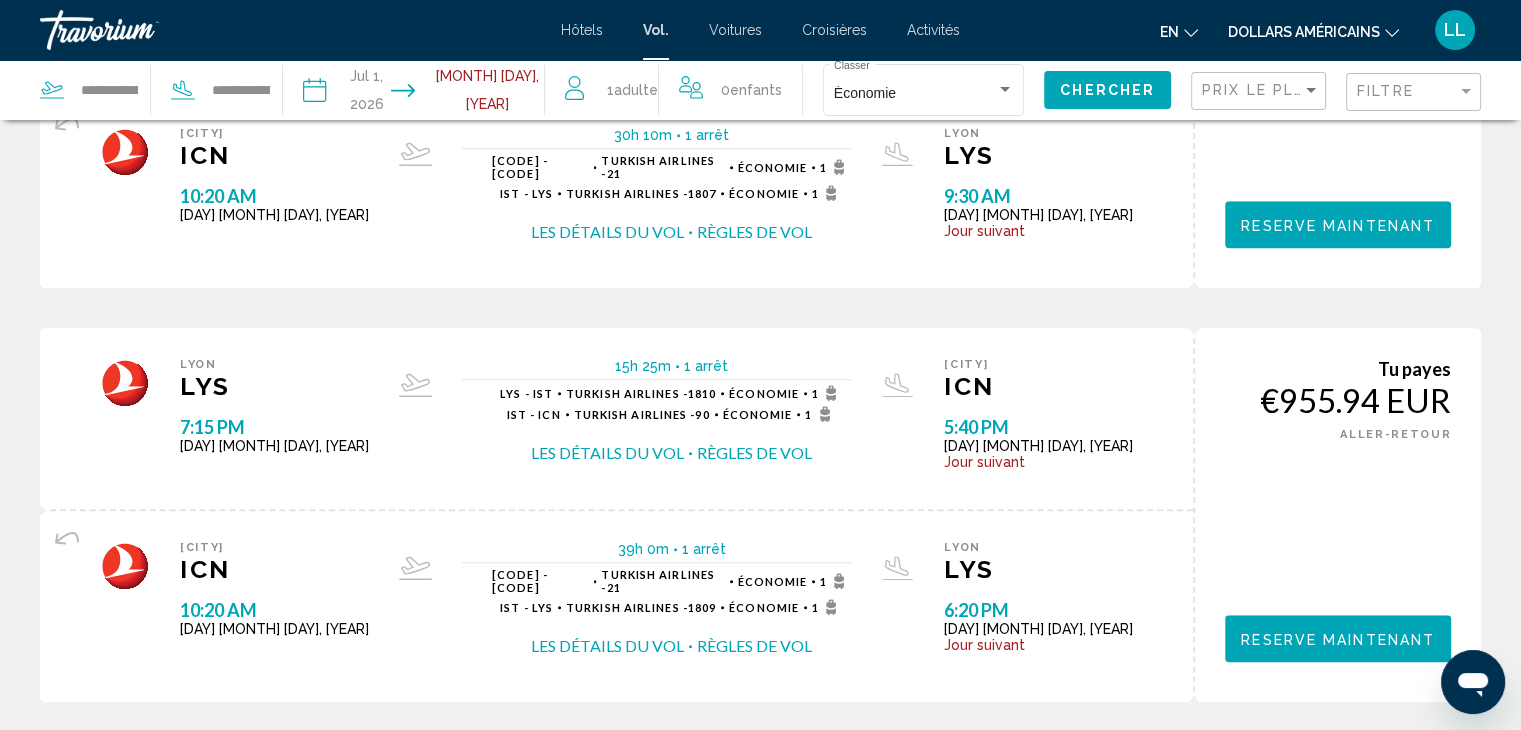 scroll, scrollTop: 1517, scrollLeft: 0, axis: vertical 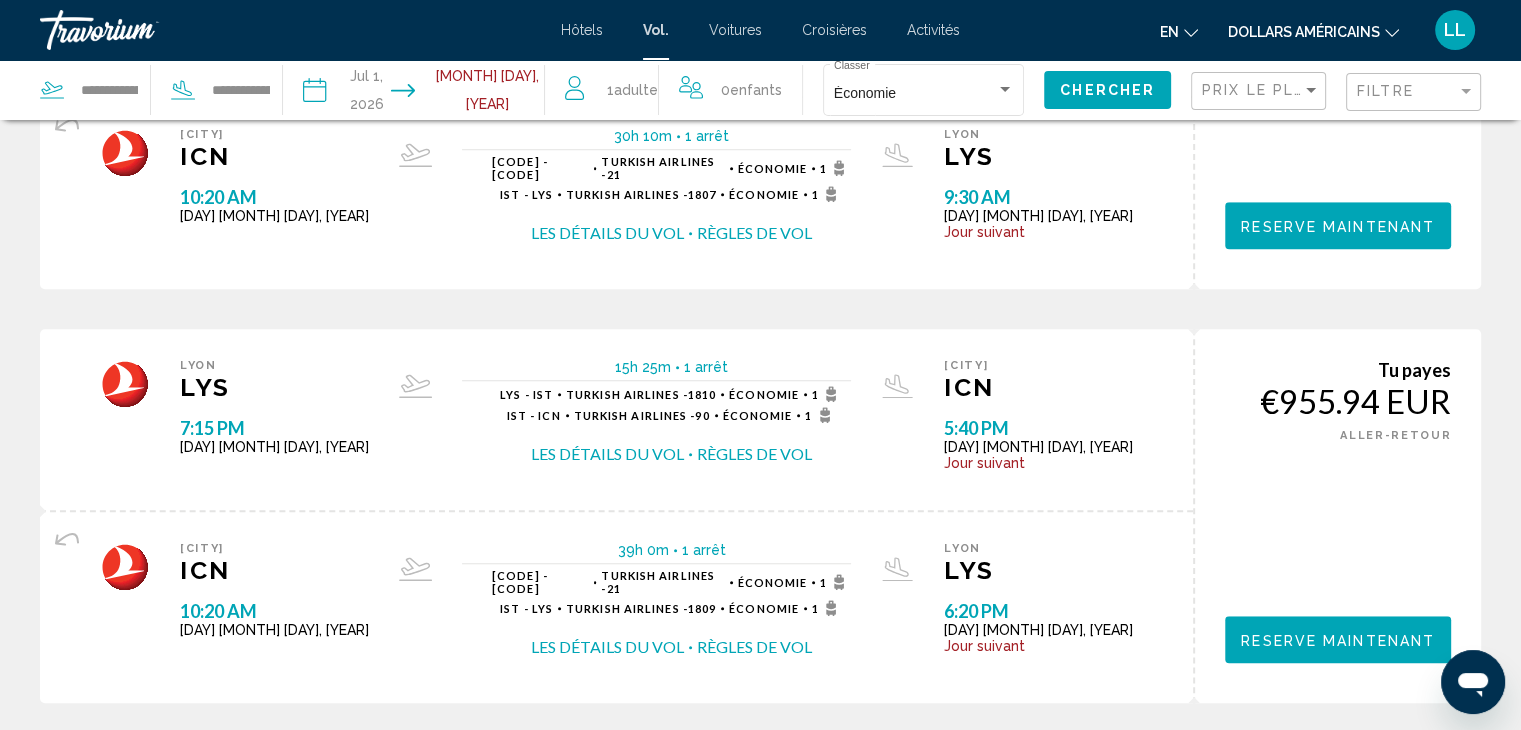 click at bounding box center [488, 93] 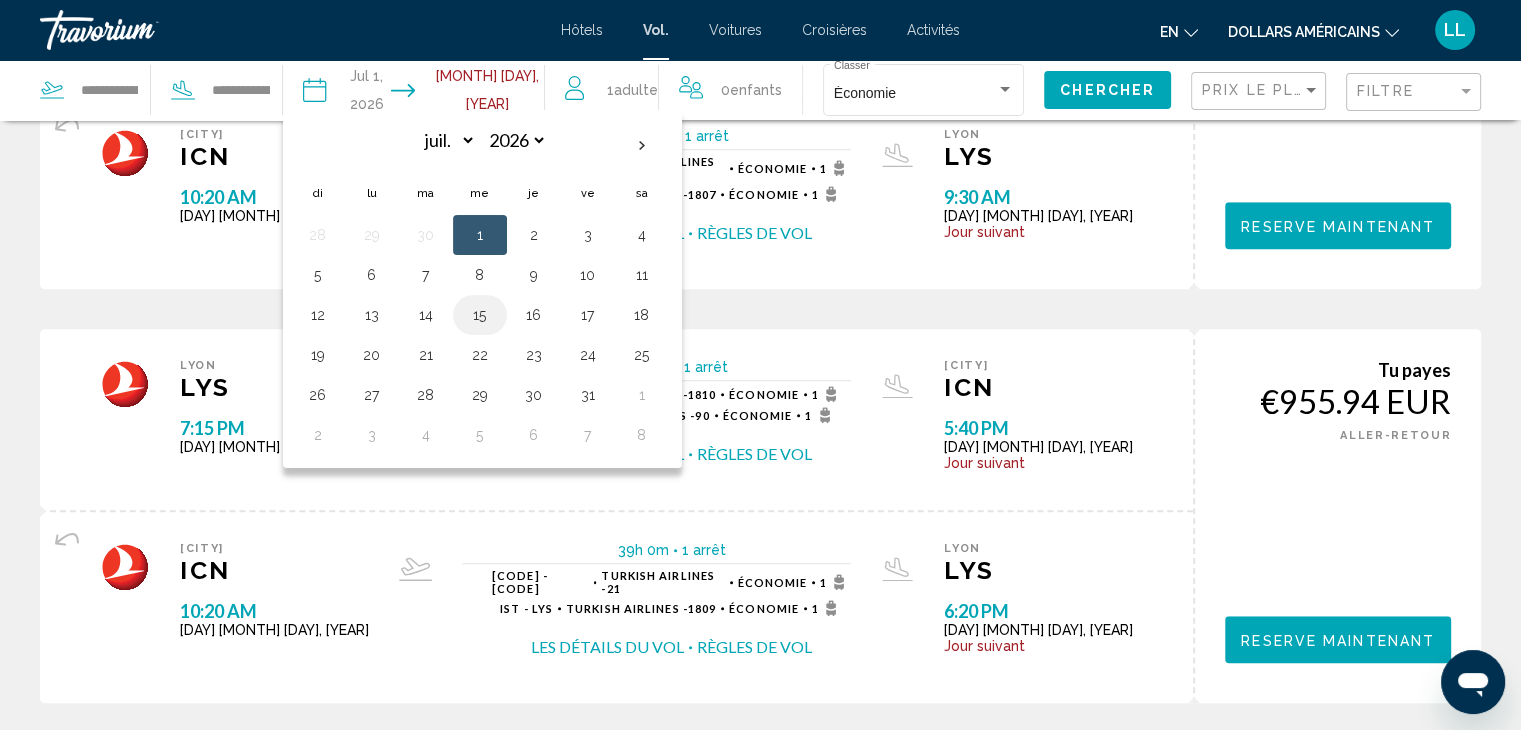 click on "15" at bounding box center [480, 315] 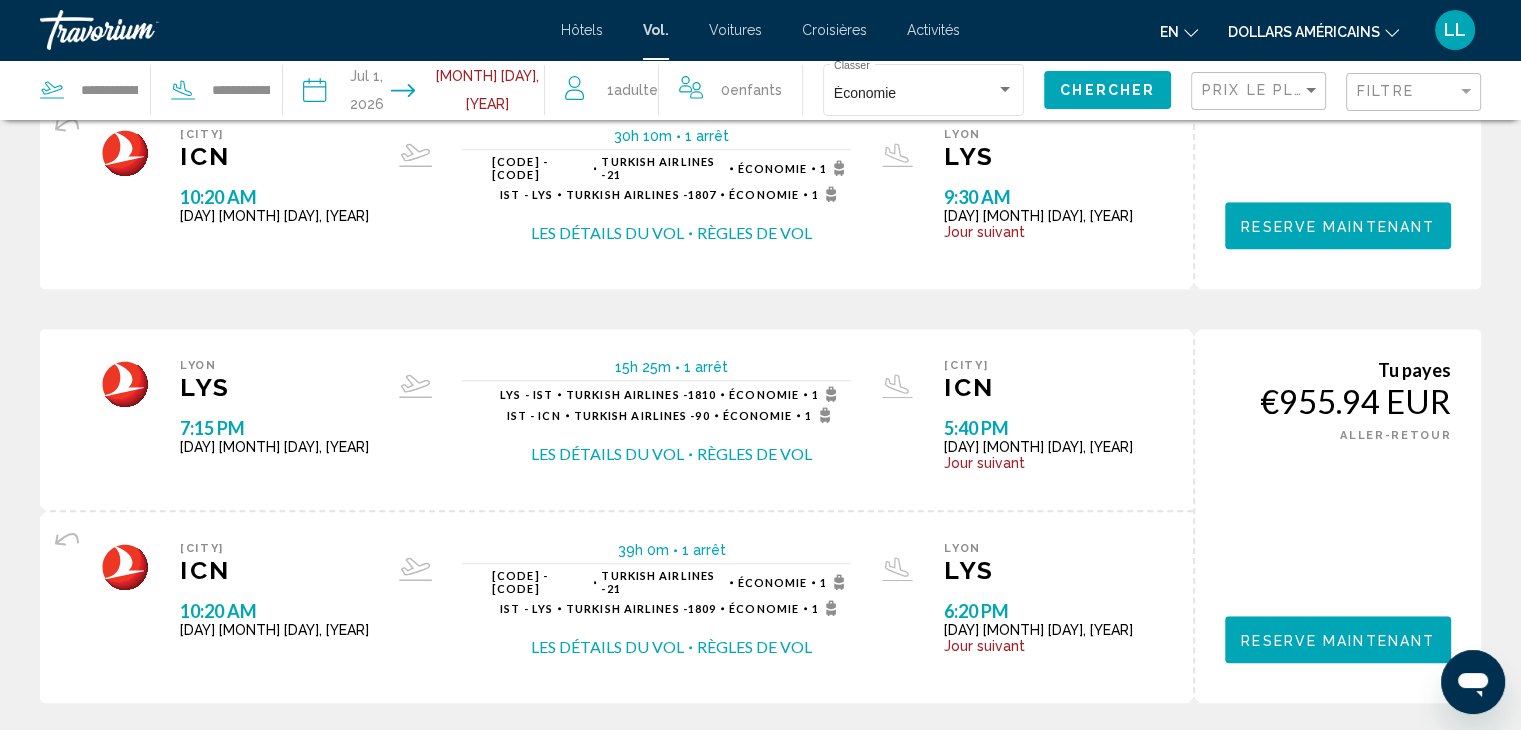 click on "**********" at bounding box center [488, 93] 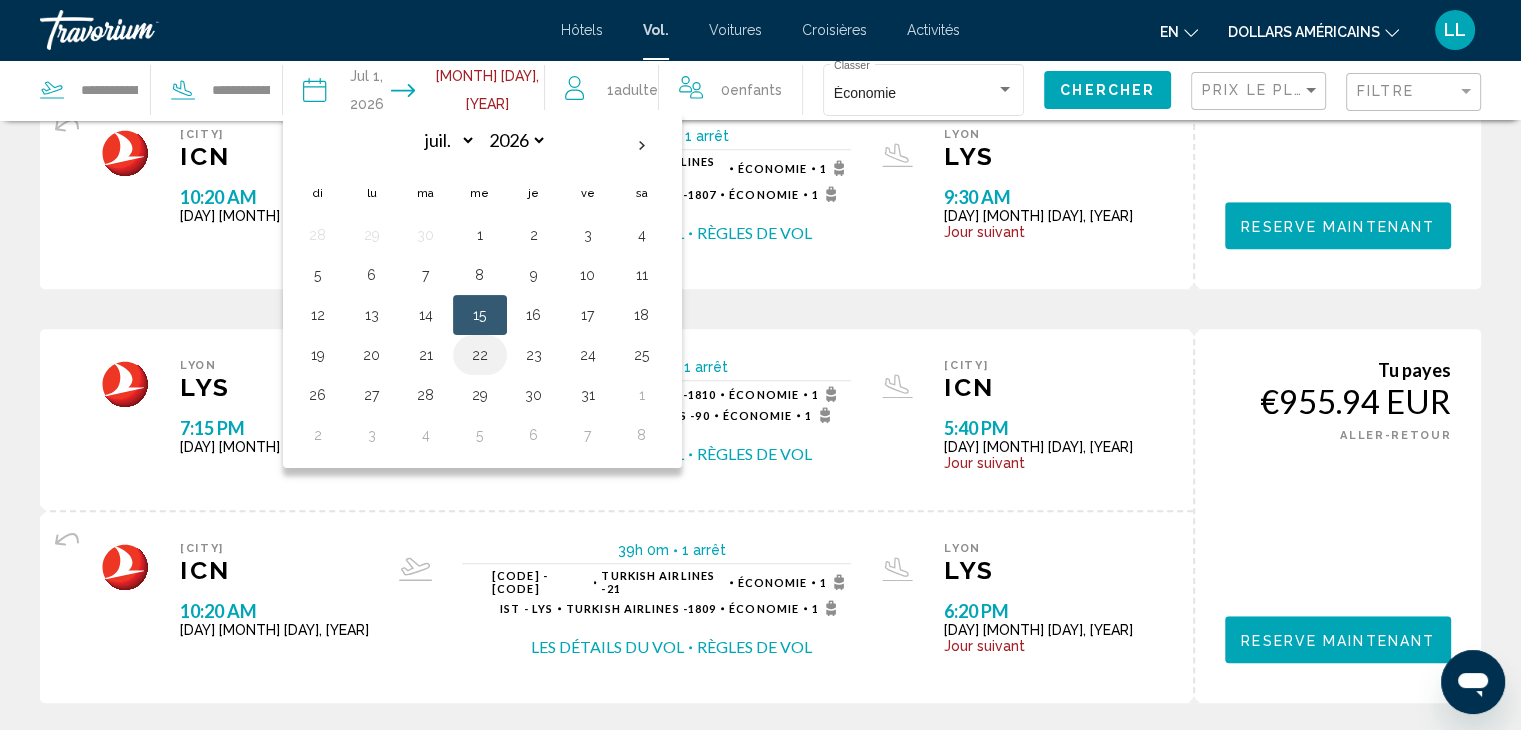 click on "22" at bounding box center (480, 355) 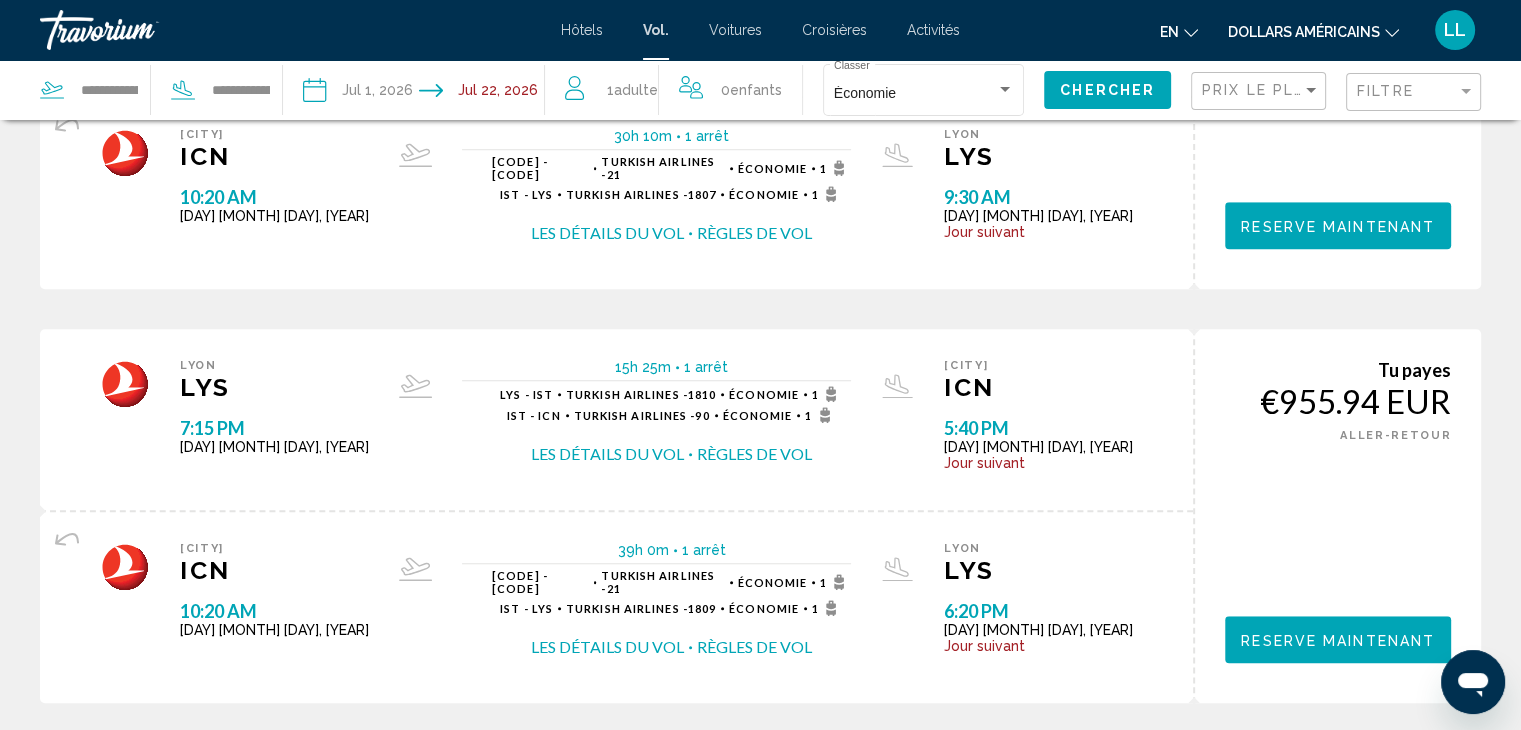 click on "Chercher" 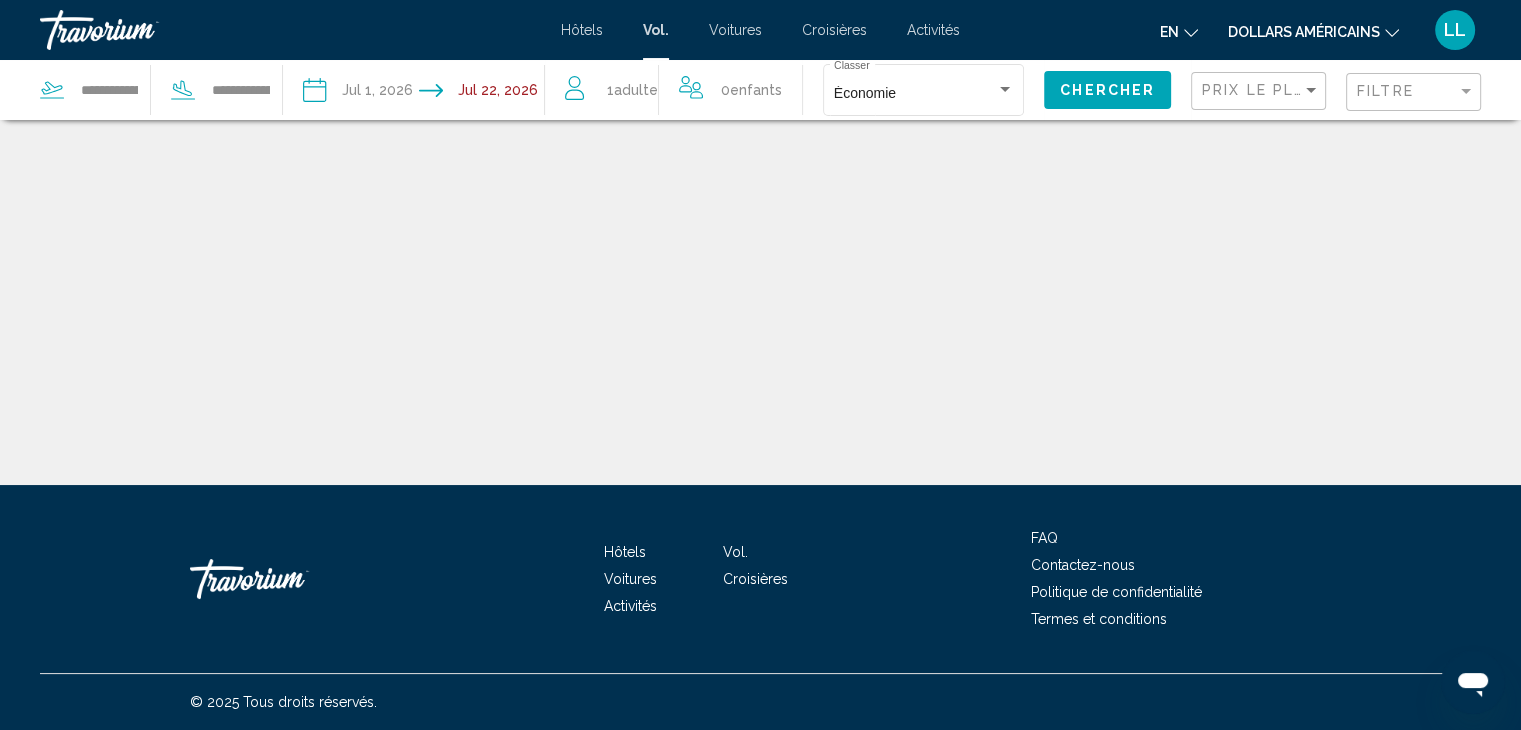 scroll, scrollTop: 0, scrollLeft: 0, axis: both 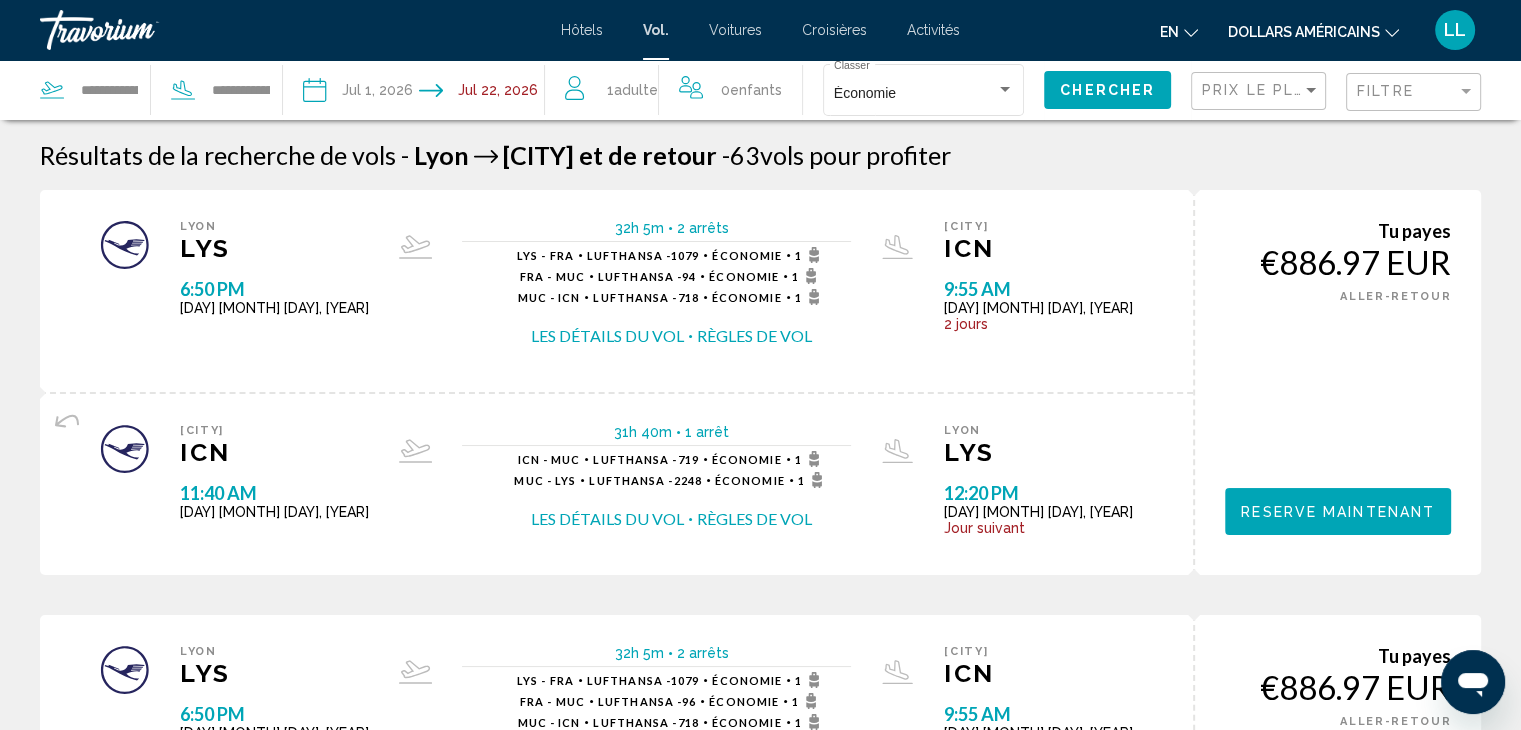 click on "dollars américains
USD ($) MXN (Mex$) CAD (Can$) GBP (£) EUR (€) AUD (A$) NZD (NZ$) CNY (CN¥)" 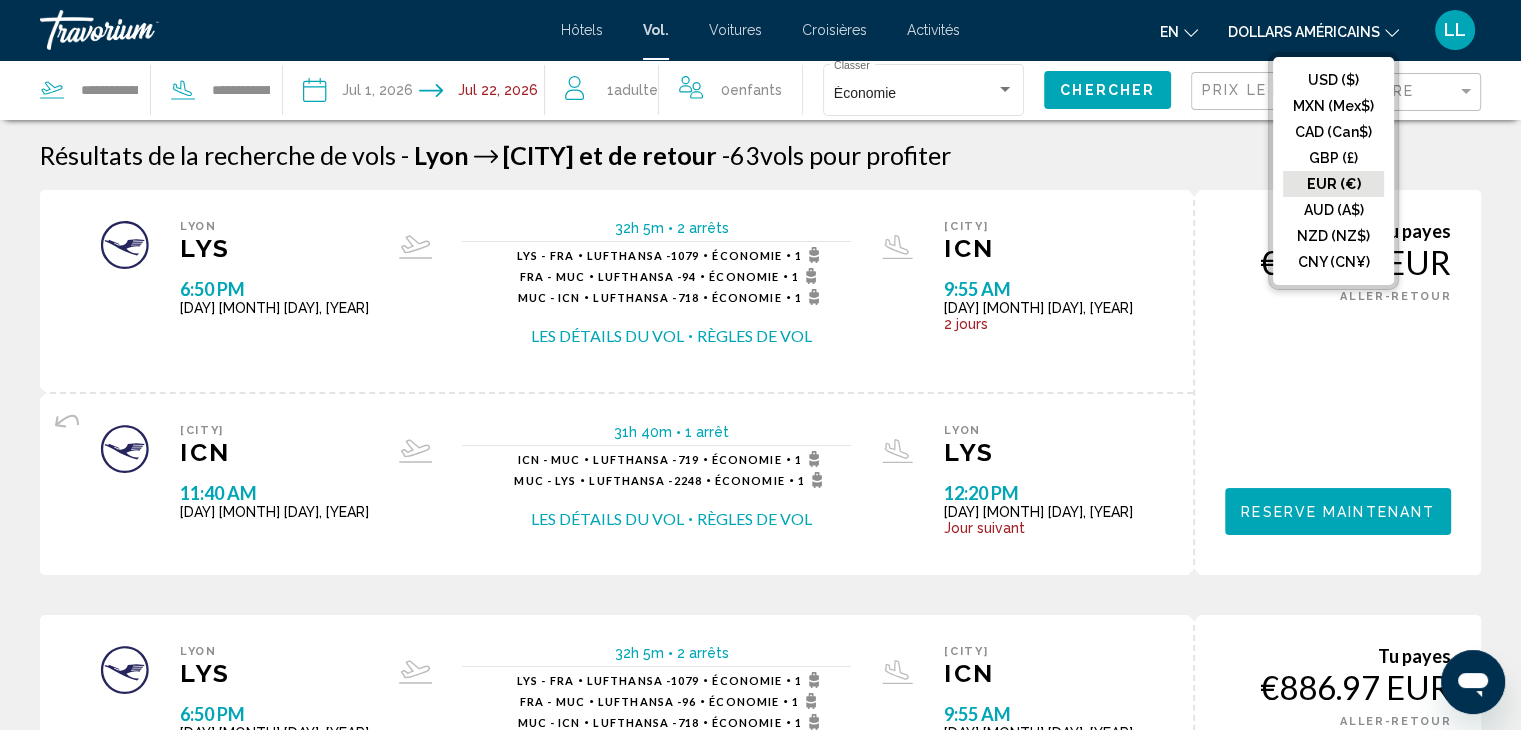 click on "EUR (€)" 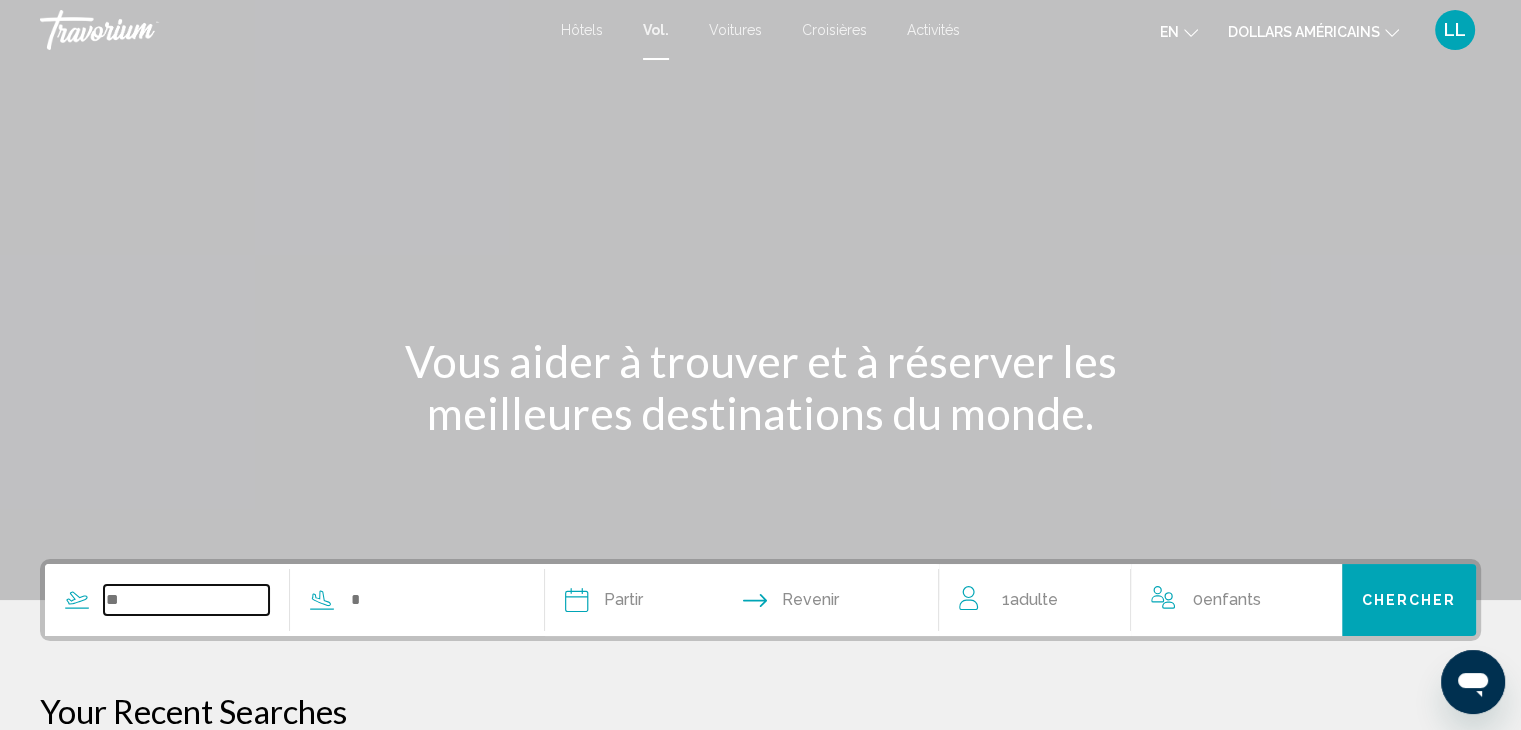 click at bounding box center [186, 600] 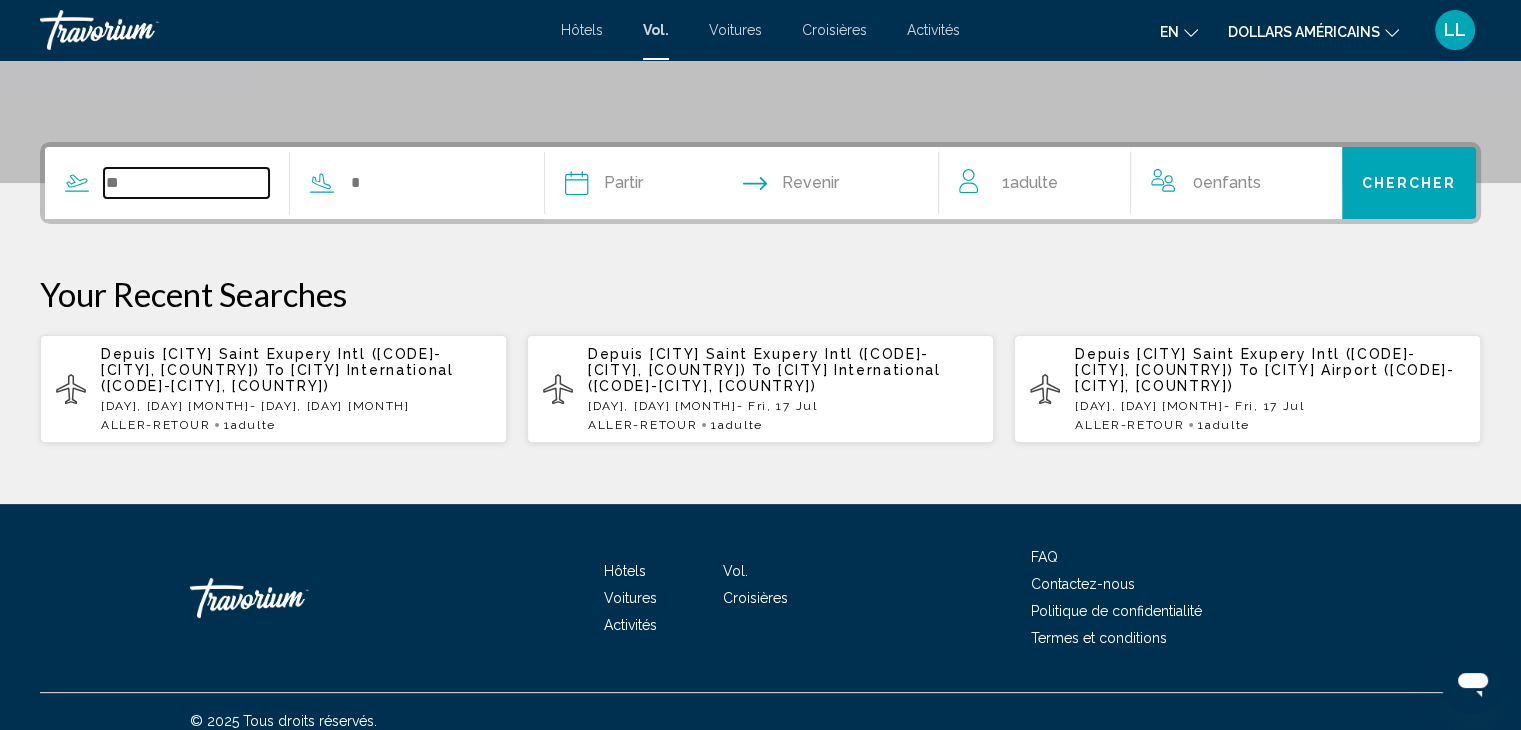 scroll, scrollTop: 435, scrollLeft: 0, axis: vertical 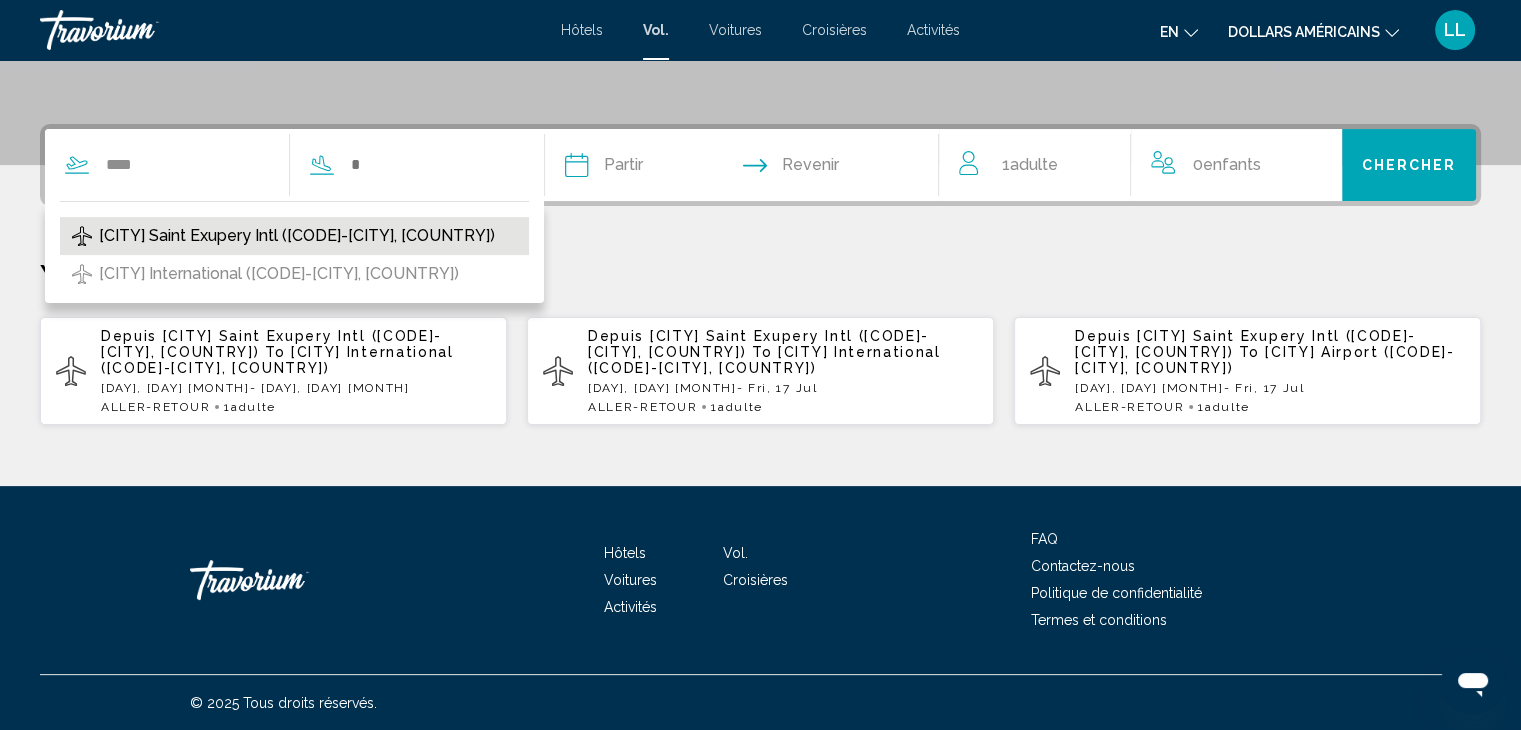 click on "[CITY] Saint Exupery Intl ([CODE]-[CITY], [COUNTRY])" at bounding box center (297, 236) 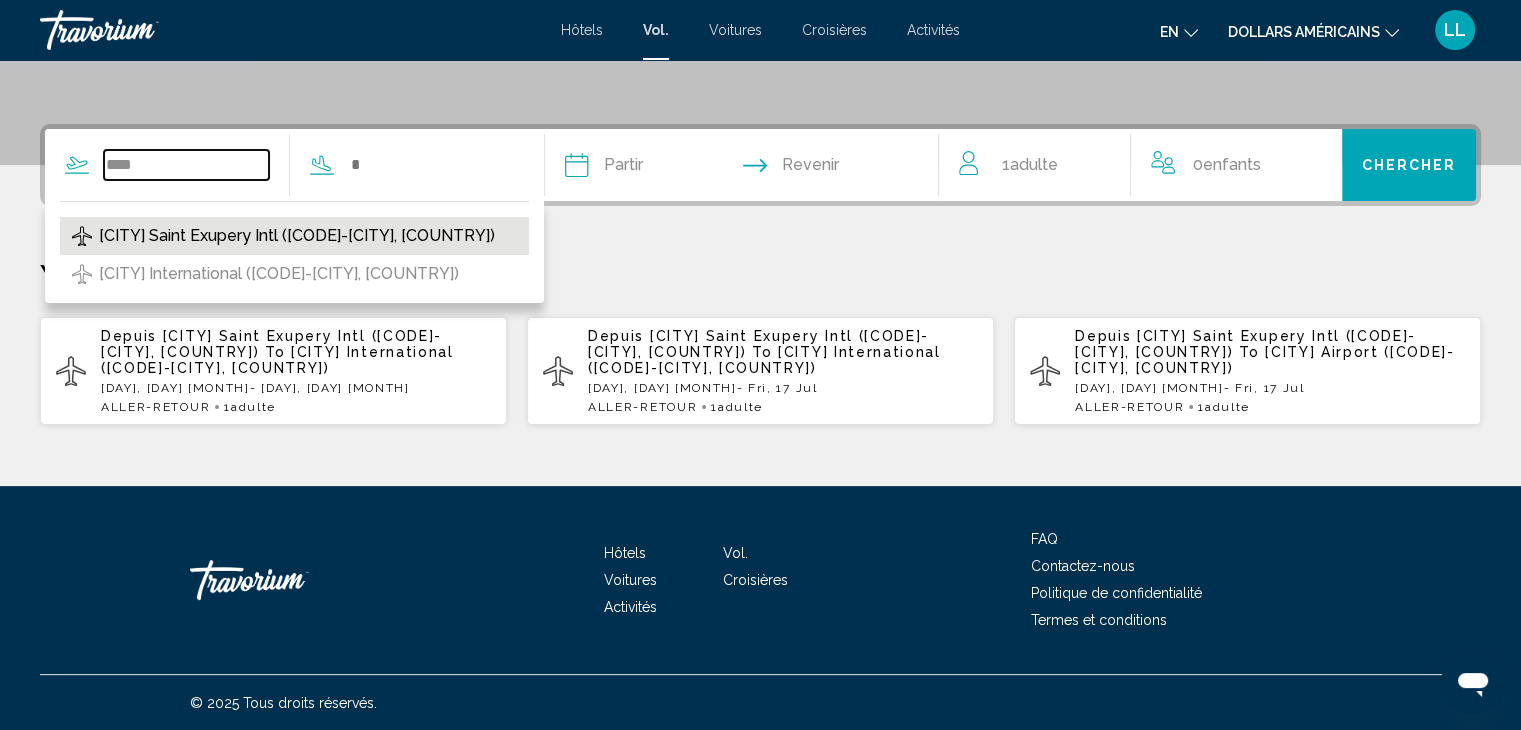 type on "**********" 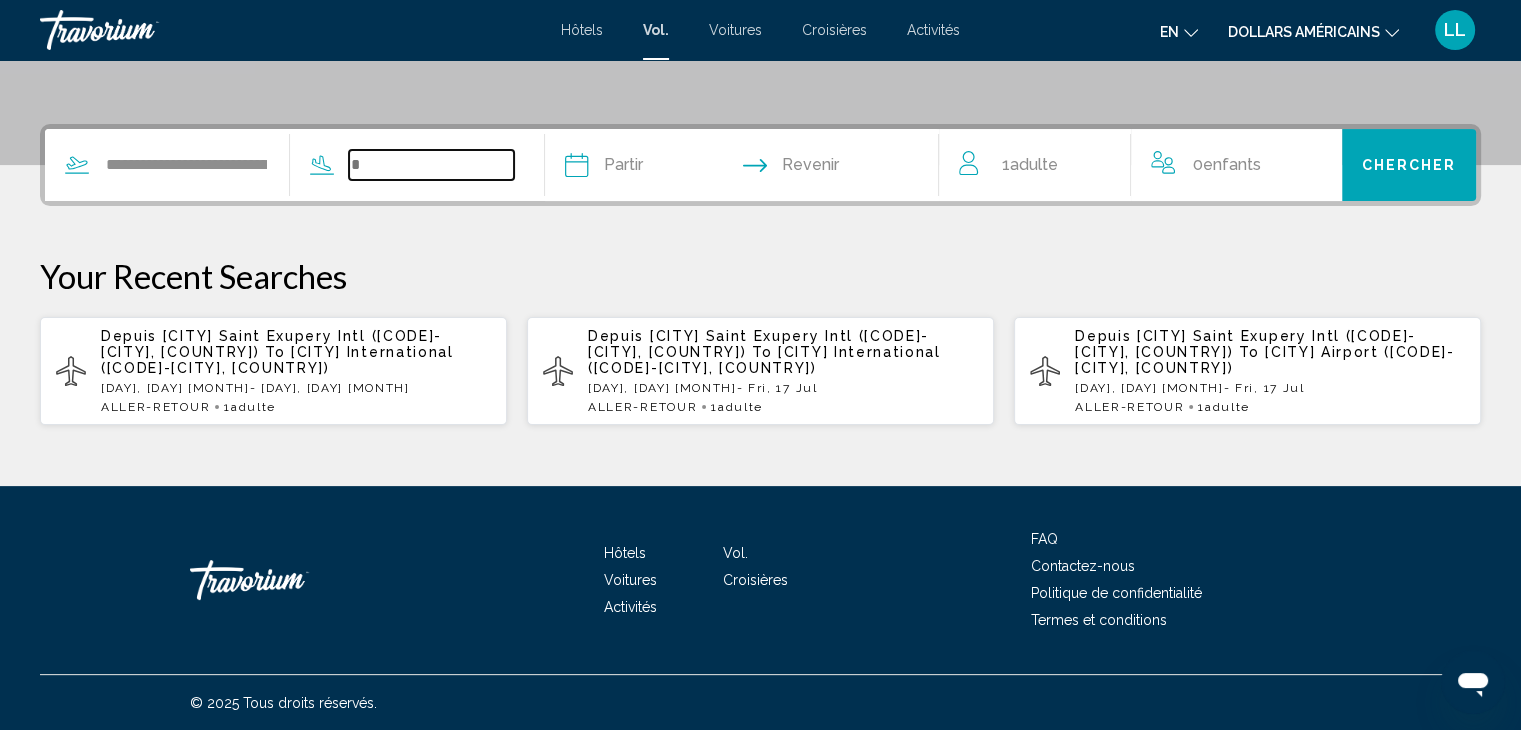 click at bounding box center [431, 165] 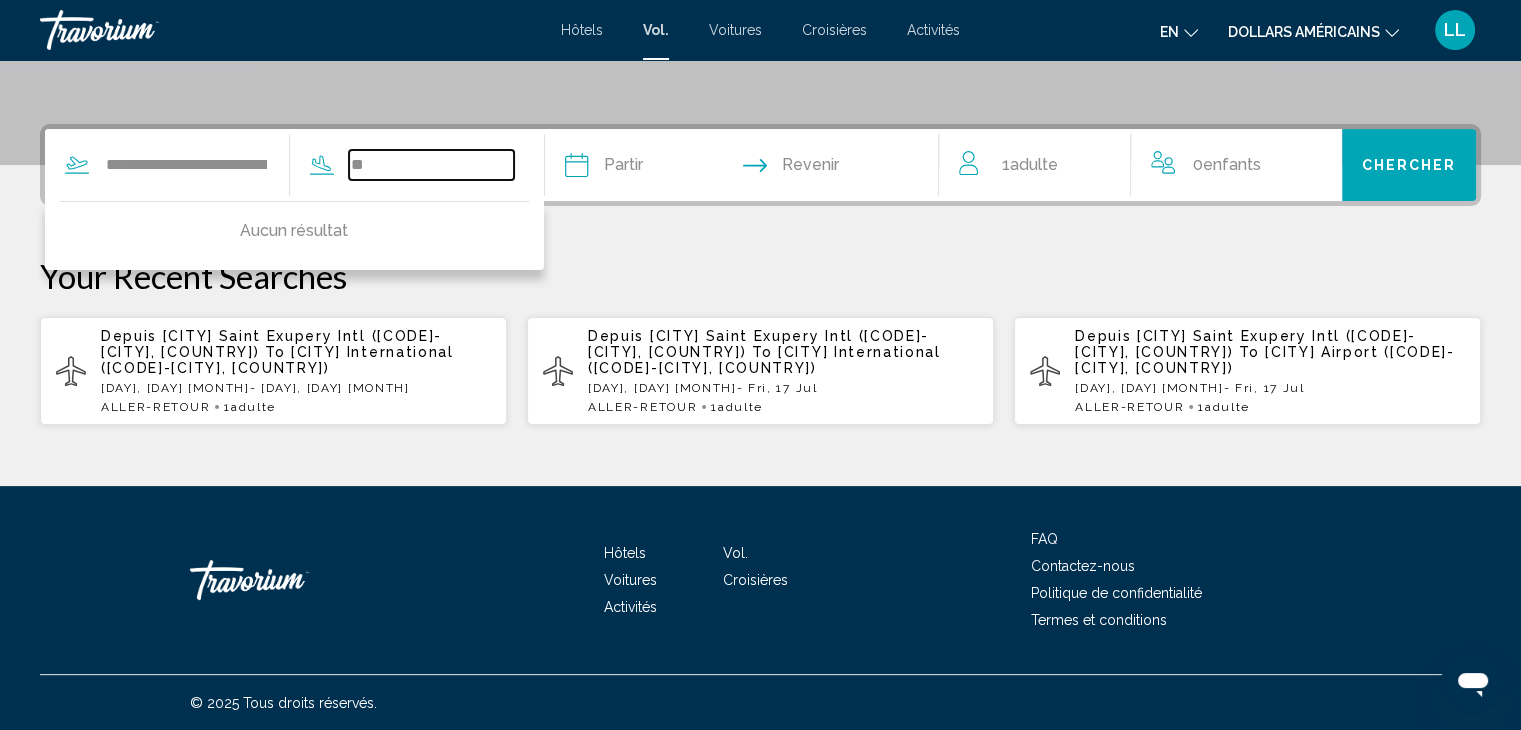type on "*" 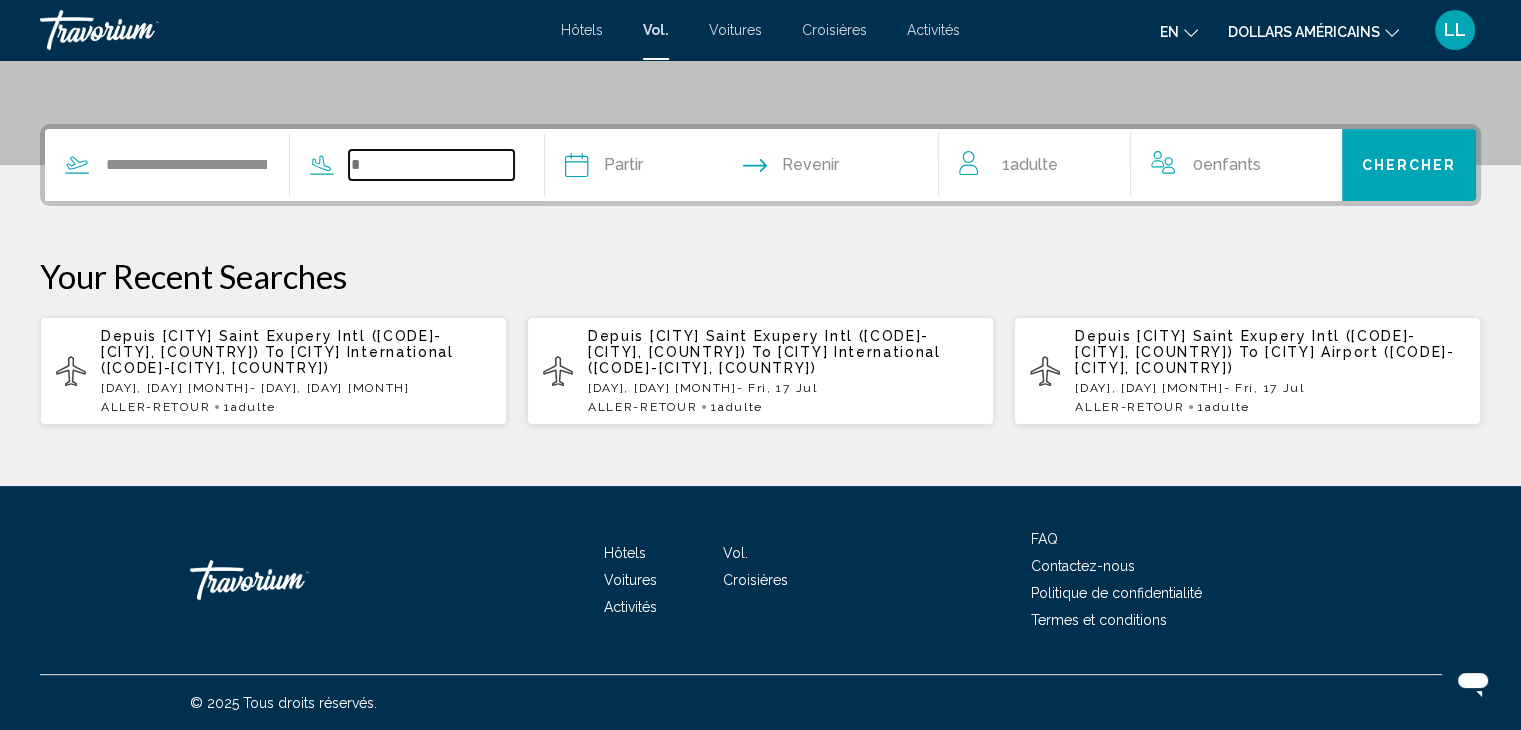 paste on "********" 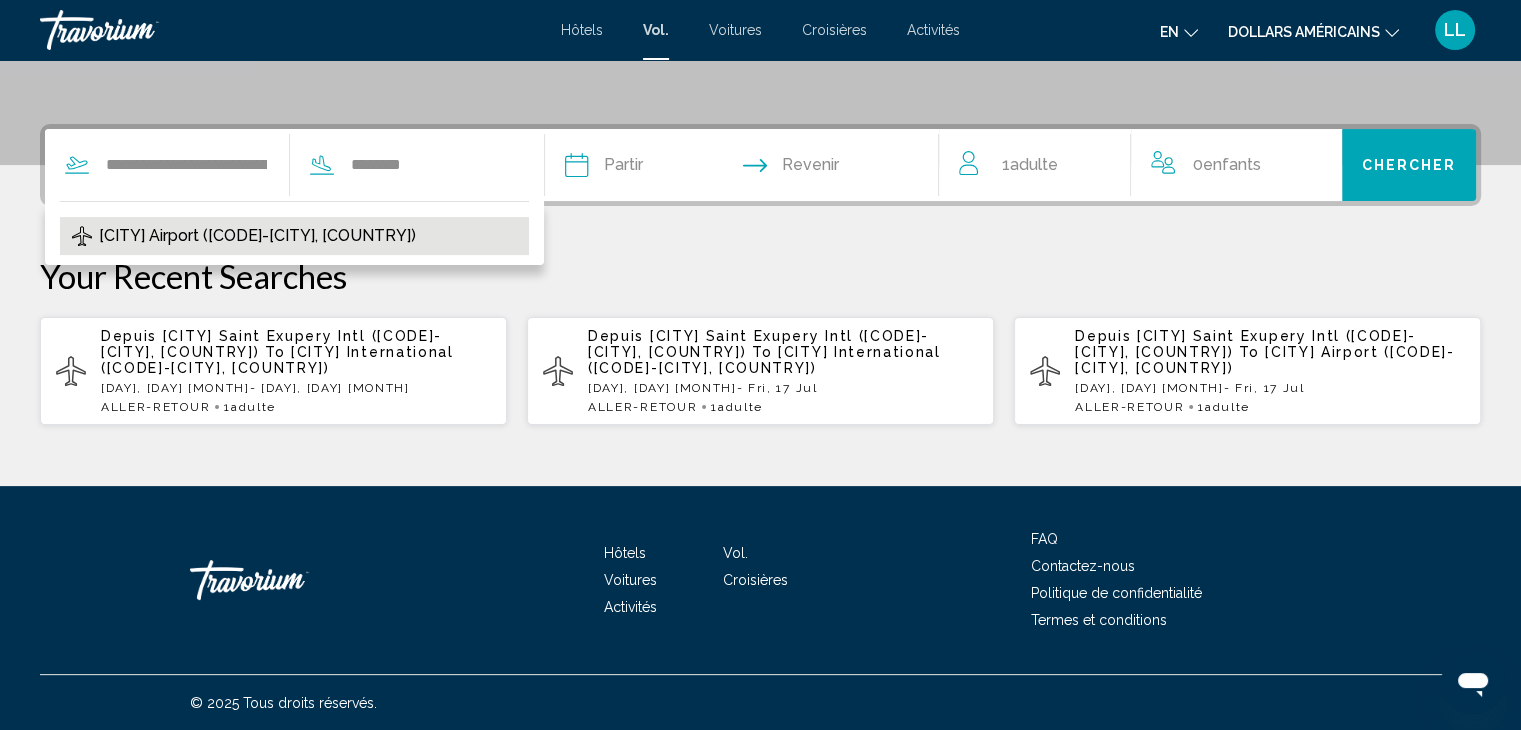 click on "[CITY] Airport ([CODE]-[CITY], [COUNTRY])" at bounding box center [294, 236] 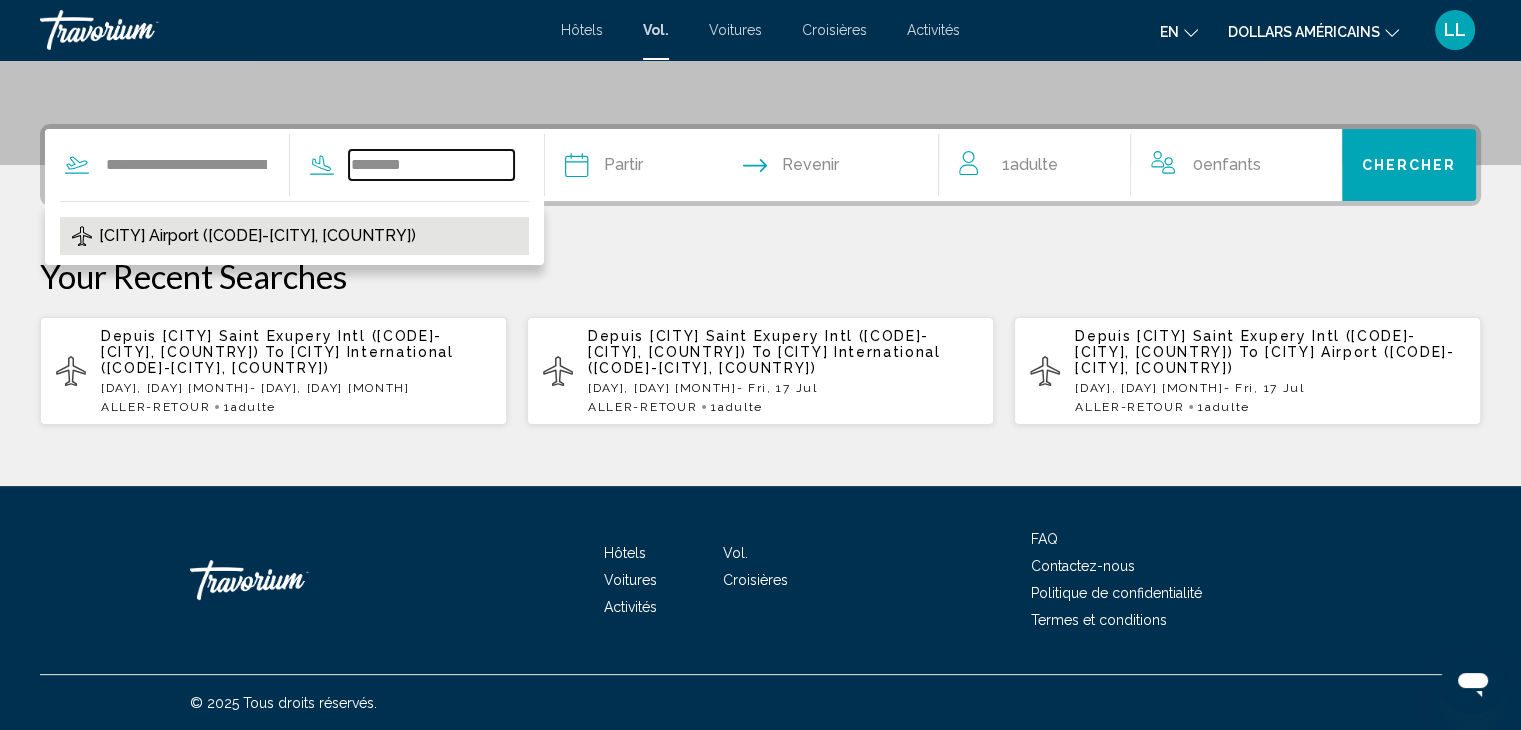 type on "**********" 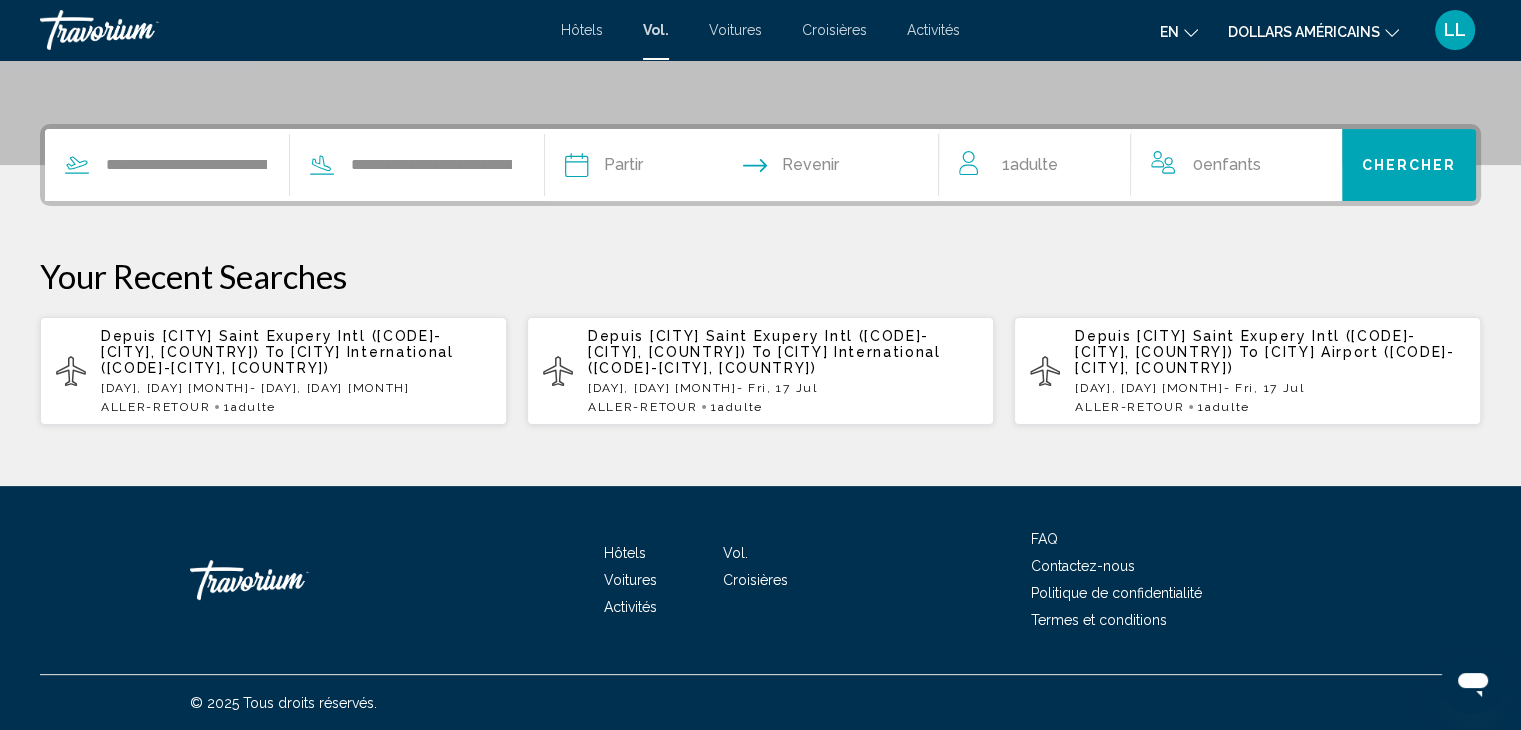 click at bounding box center (657, 168) 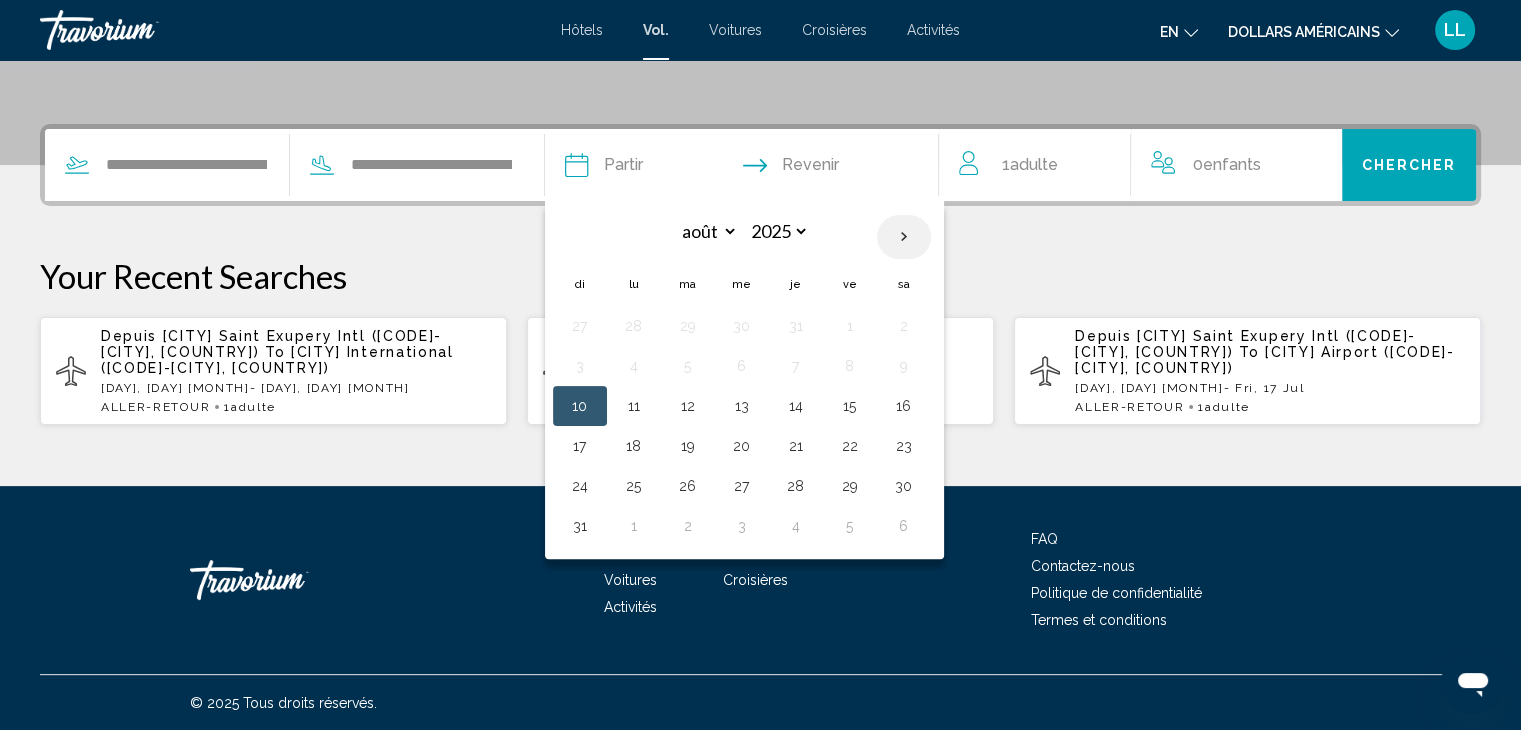 click at bounding box center [904, 237] 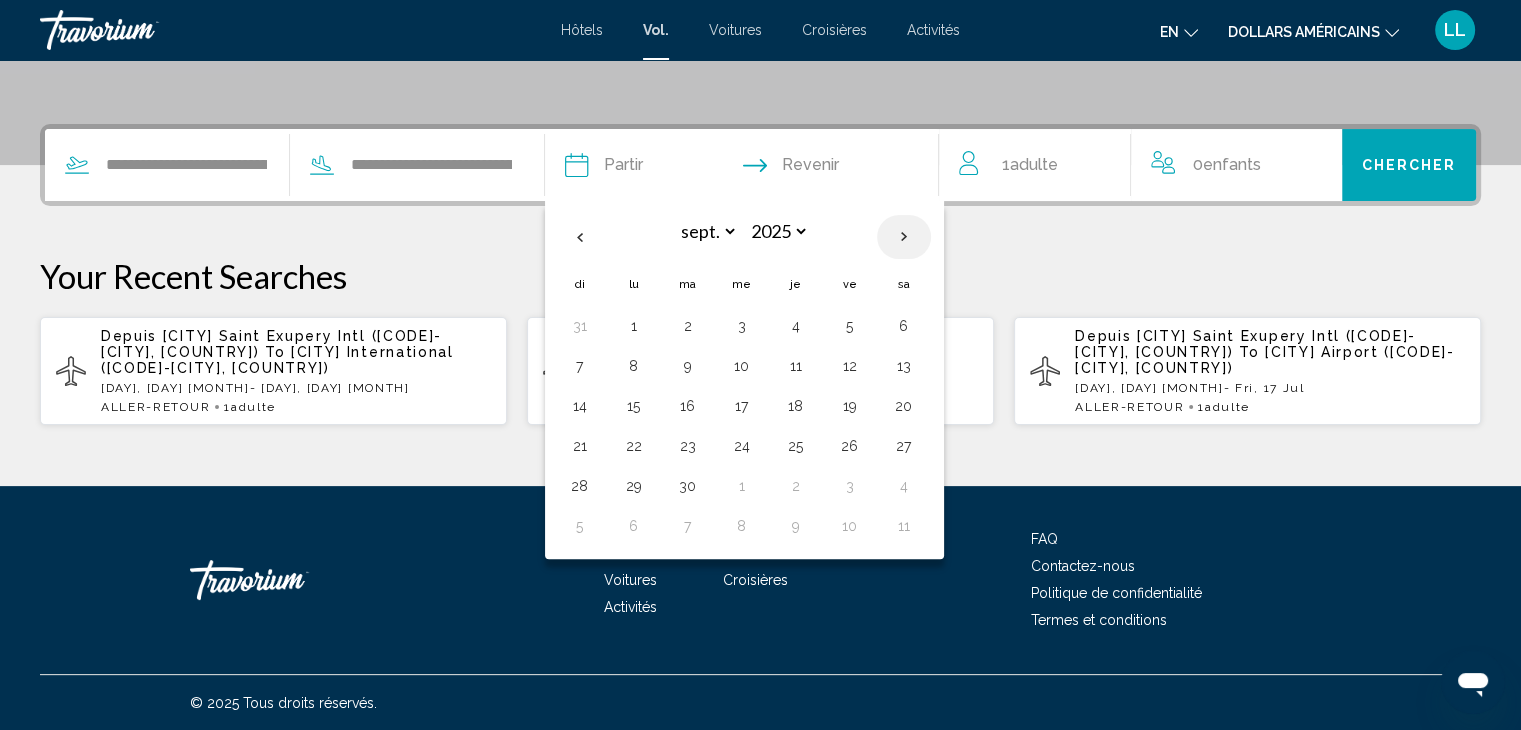 click at bounding box center (904, 237) 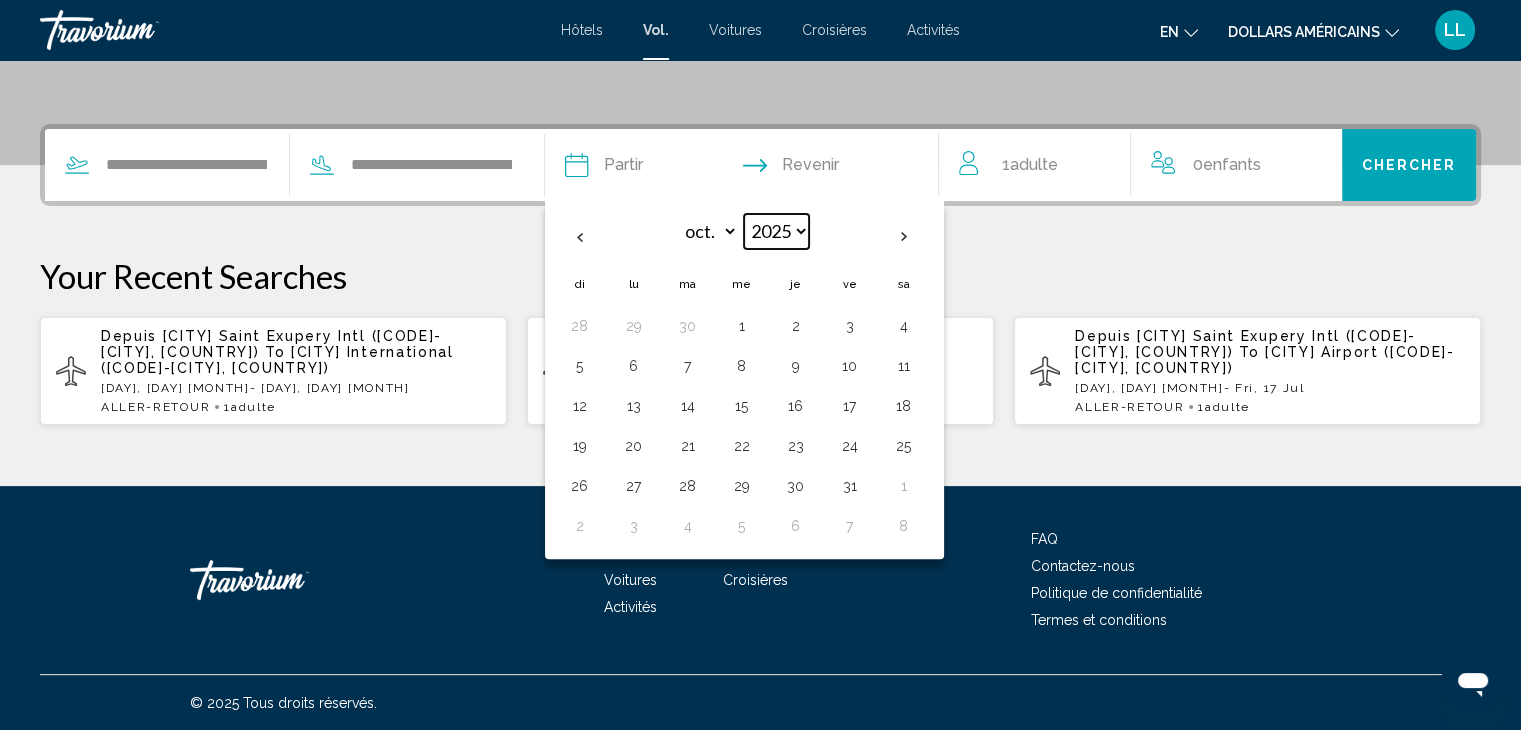 click on "**** **** **** **** **** ****" at bounding box center (776, 231) 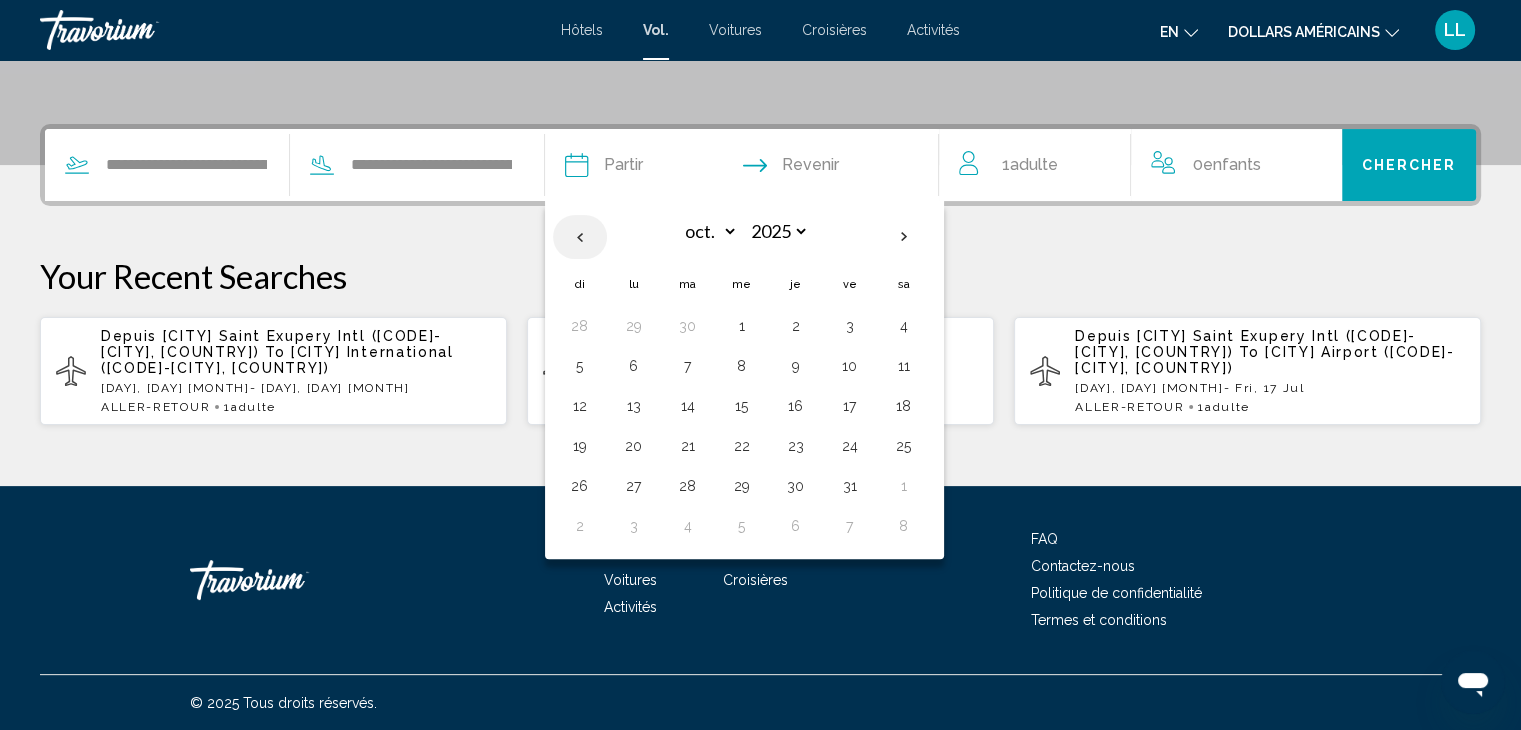 click at bounding box center (580, 237) 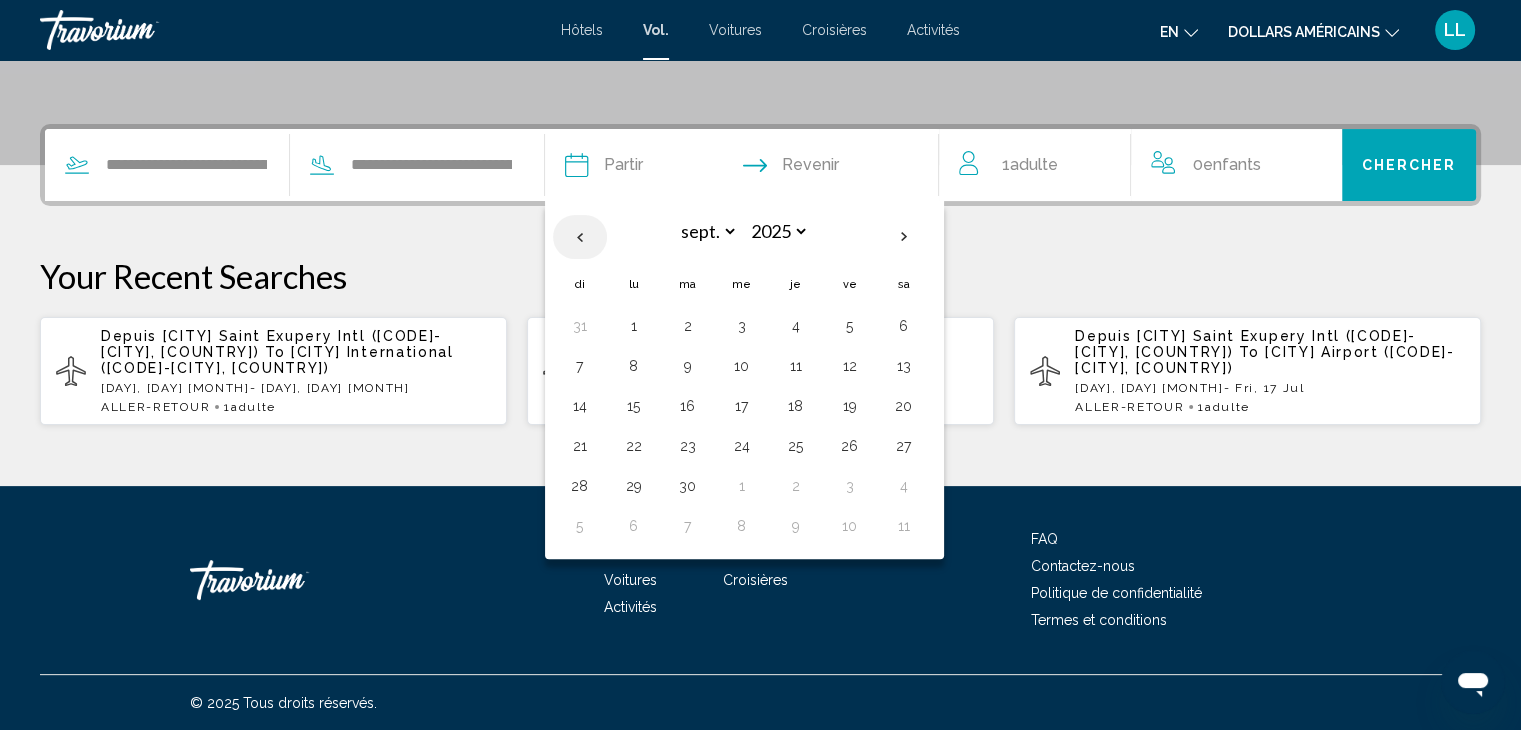 click at bounding box center (580, 237) 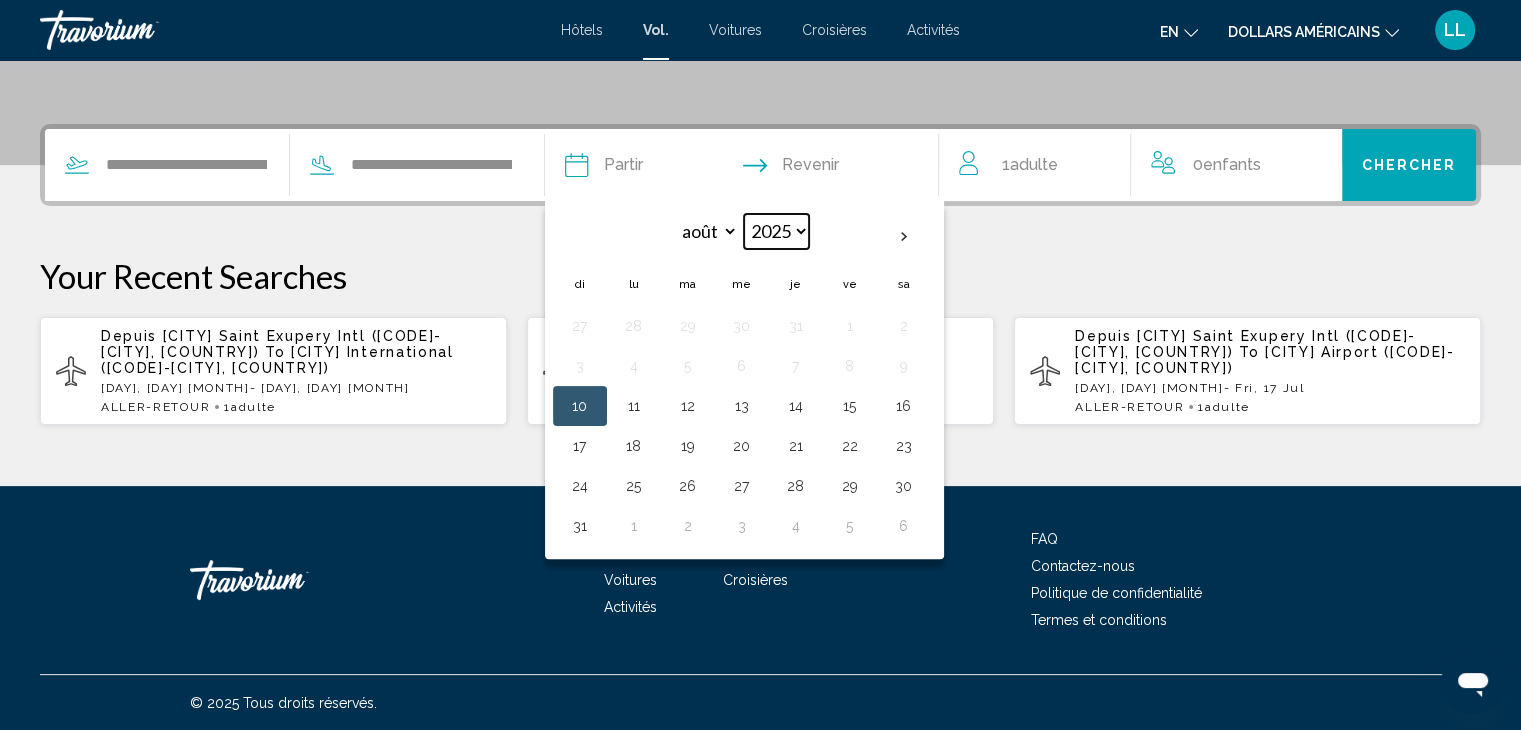 drag, startPoint x: 829, startPoint y: 236, endPoint x: 811, endPoint y: 280, distance: 47.539455 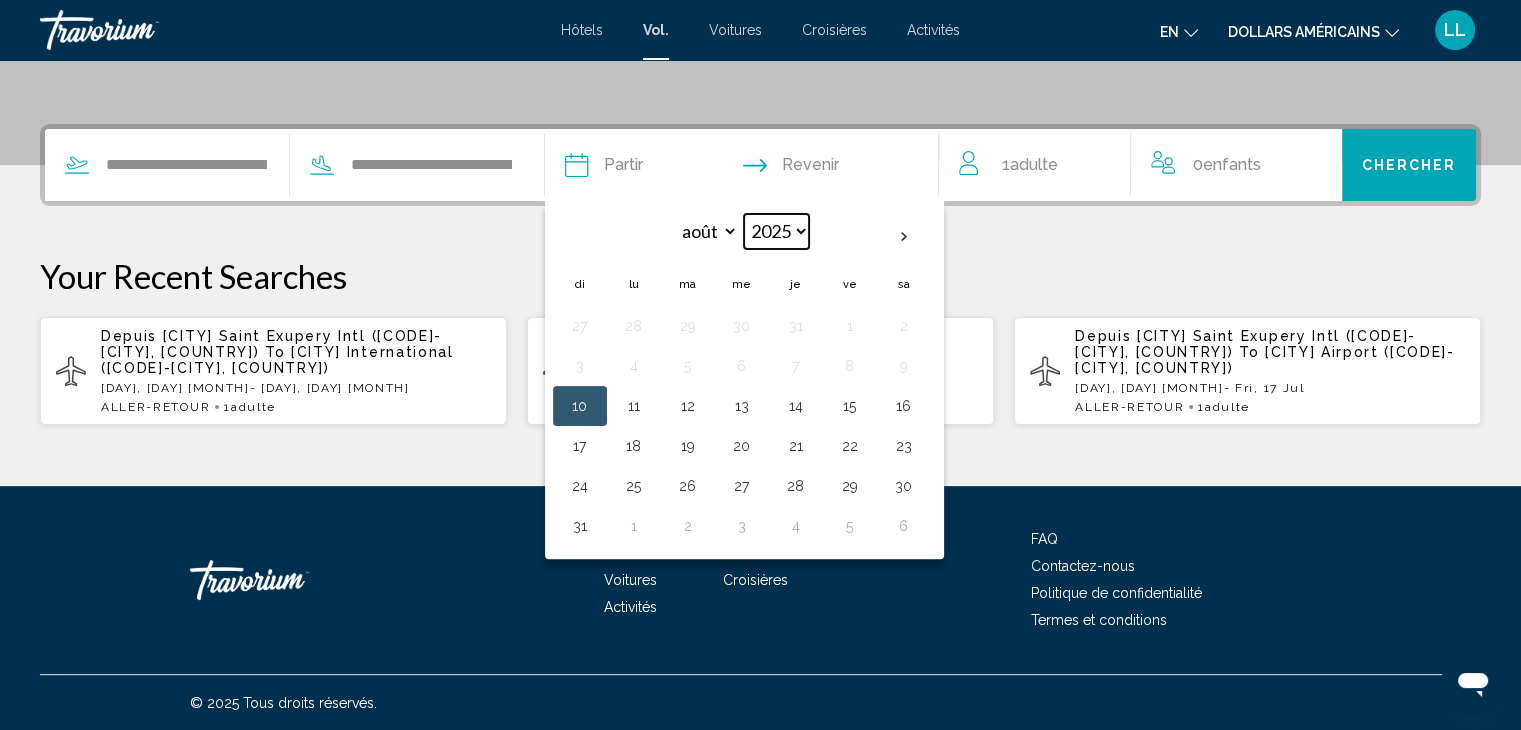 click on "août  ***** ***** **** **** *** **** ***** **** ***** **** **** ****   [YEAR]  **** **** **** **** **** **** di lu ma me je ve sa" at bounding box center (742, 260) 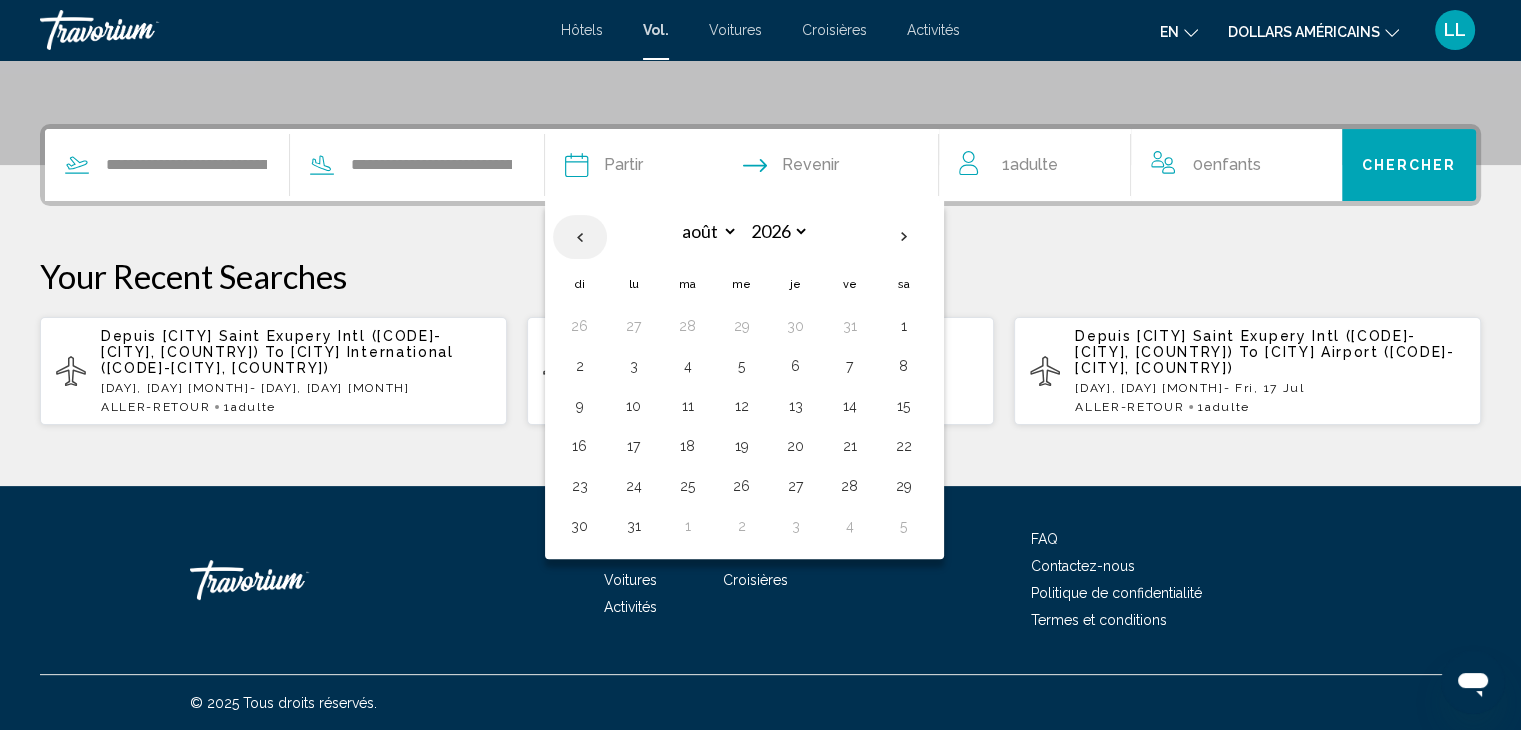 click at bounding box center (580, 237) 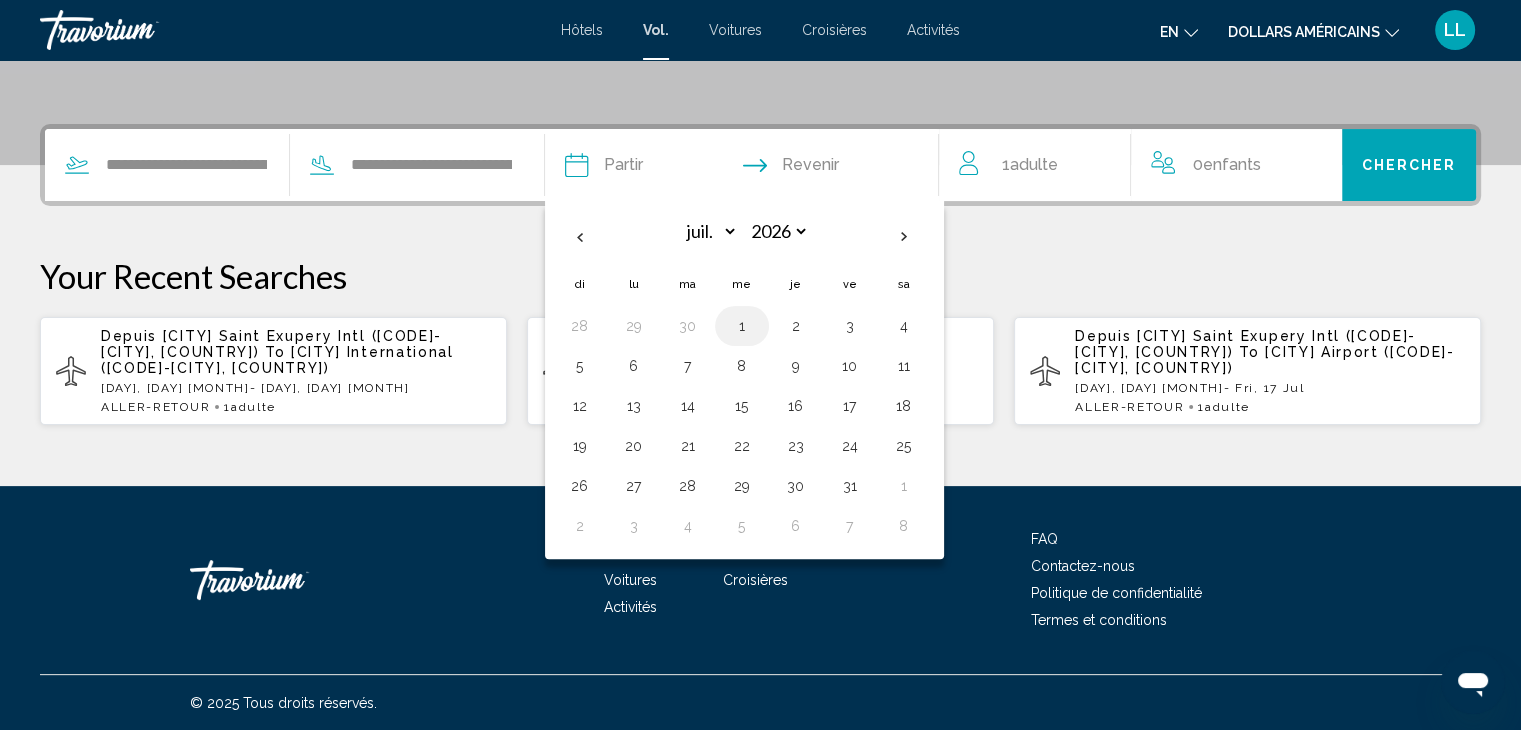 click on "1" at bounding box center (742, 326) 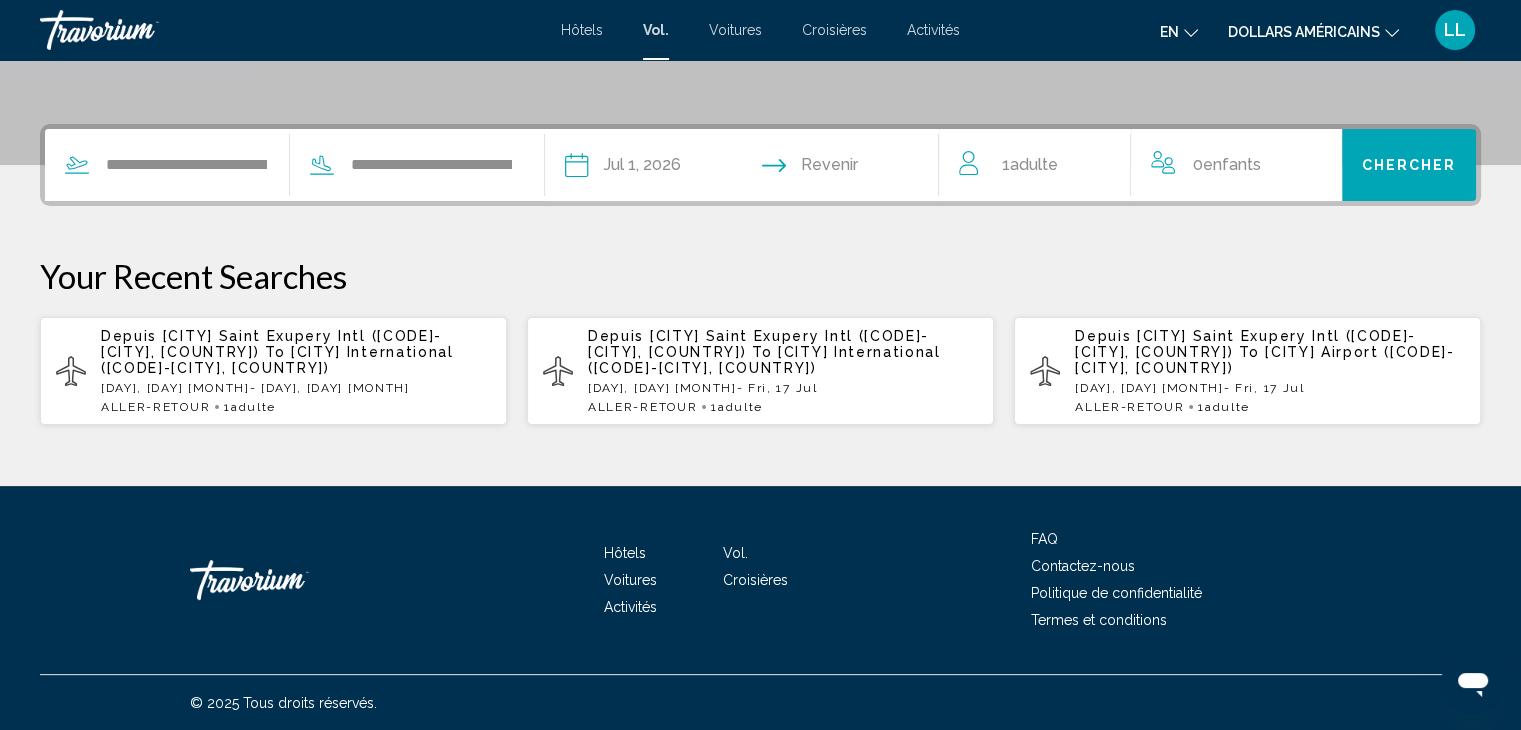 click at bounding box center (849, 168) 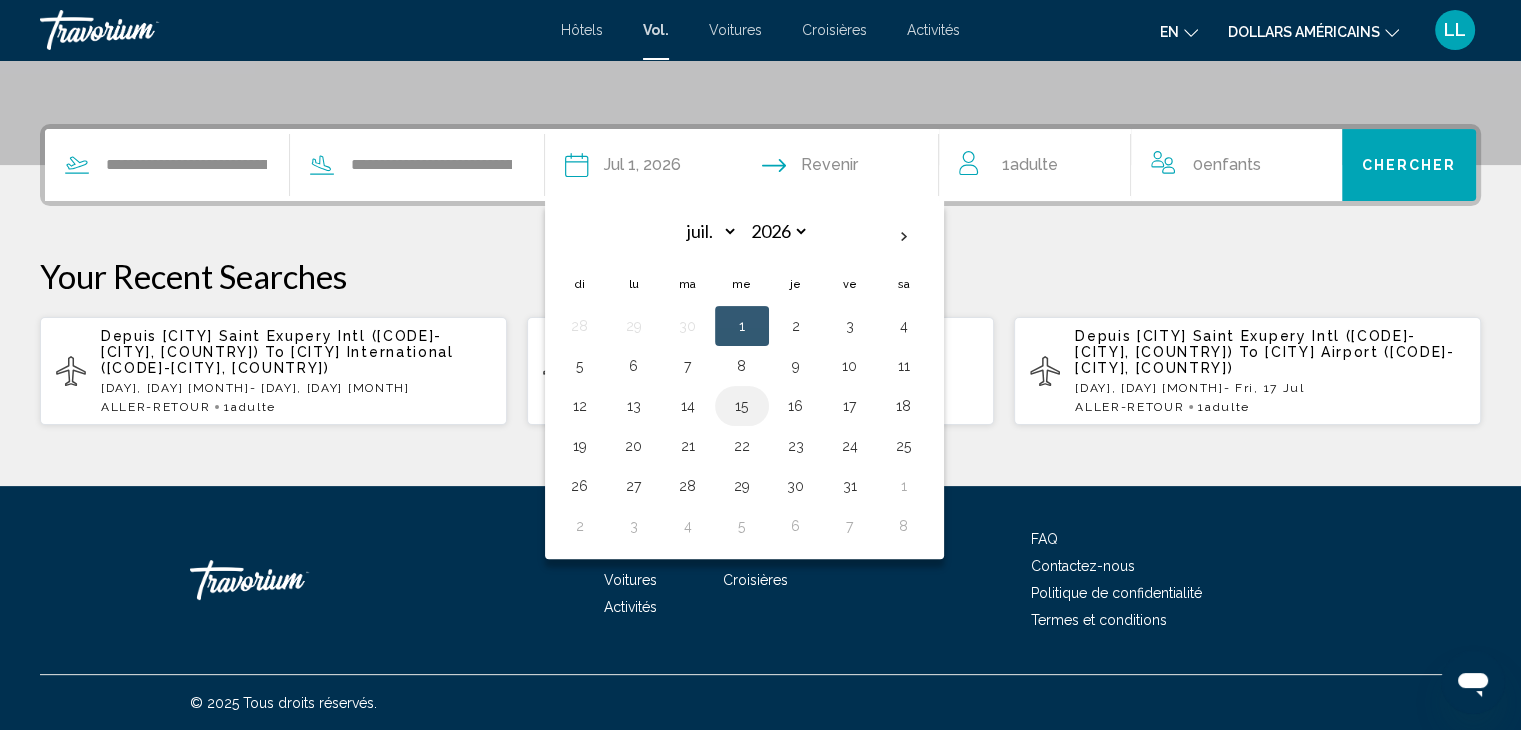 click on "15" at bounding box center [742, 406] 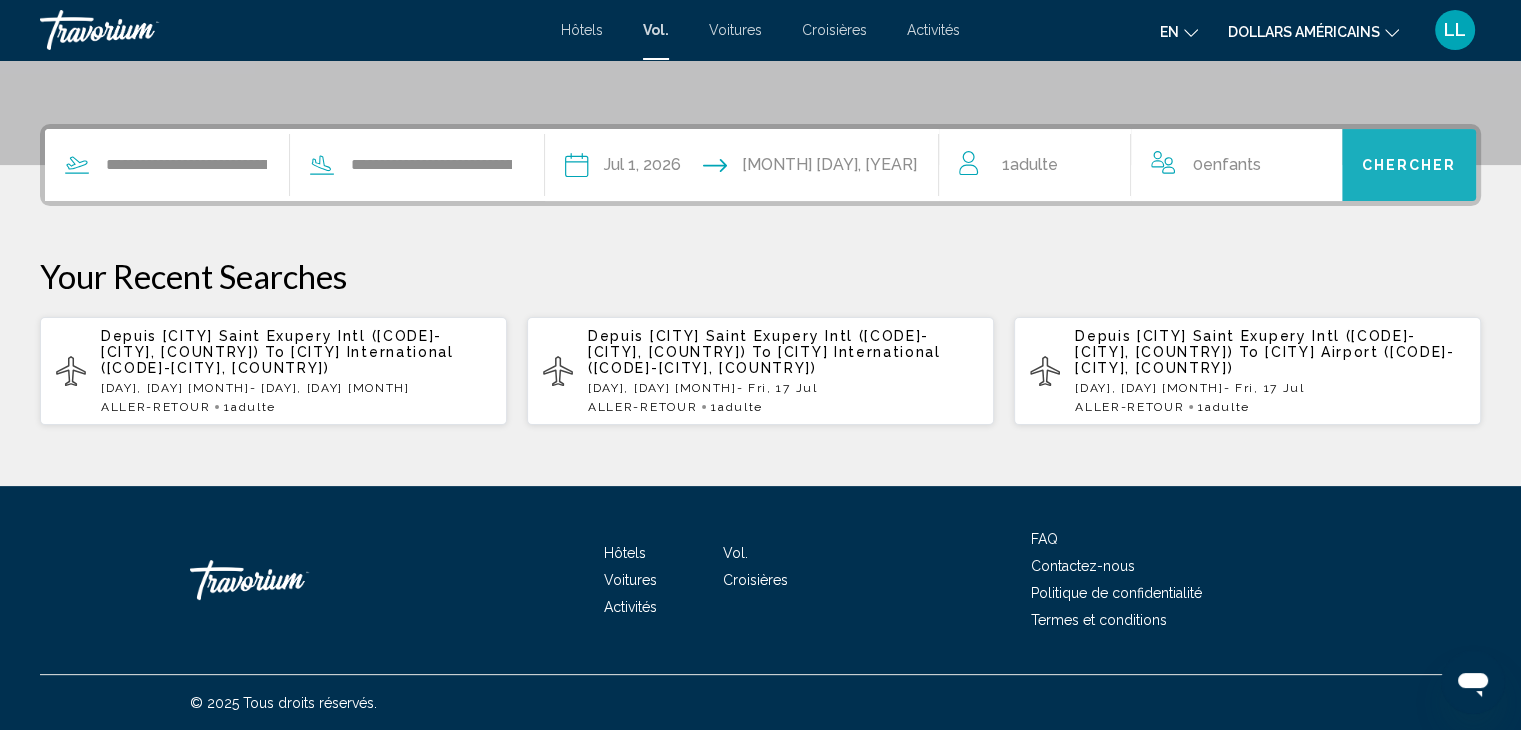 click on "Chercher" at bounding box center (1409, 166) 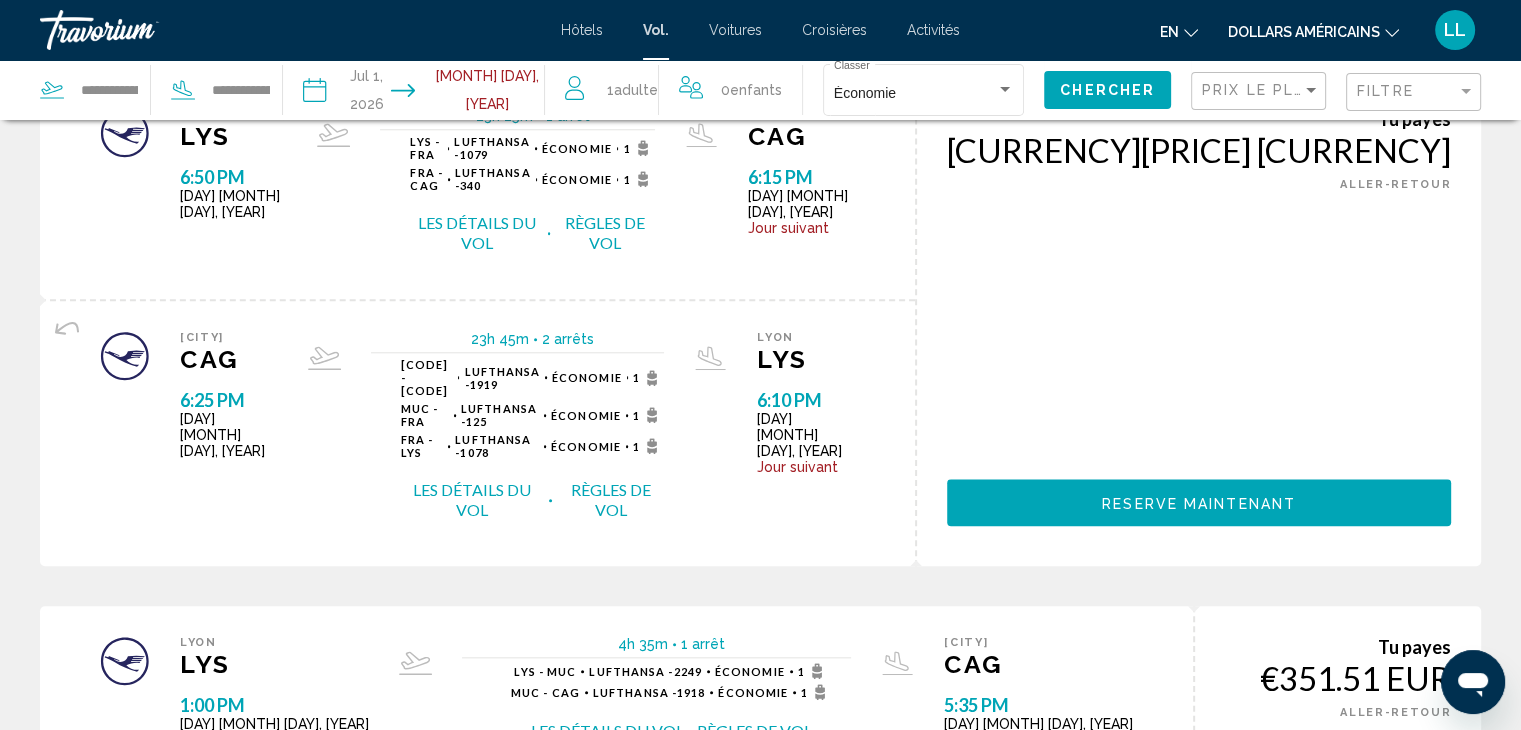 scroll, scrollTop: 2056, scrollLeft: 0, axis: vertical 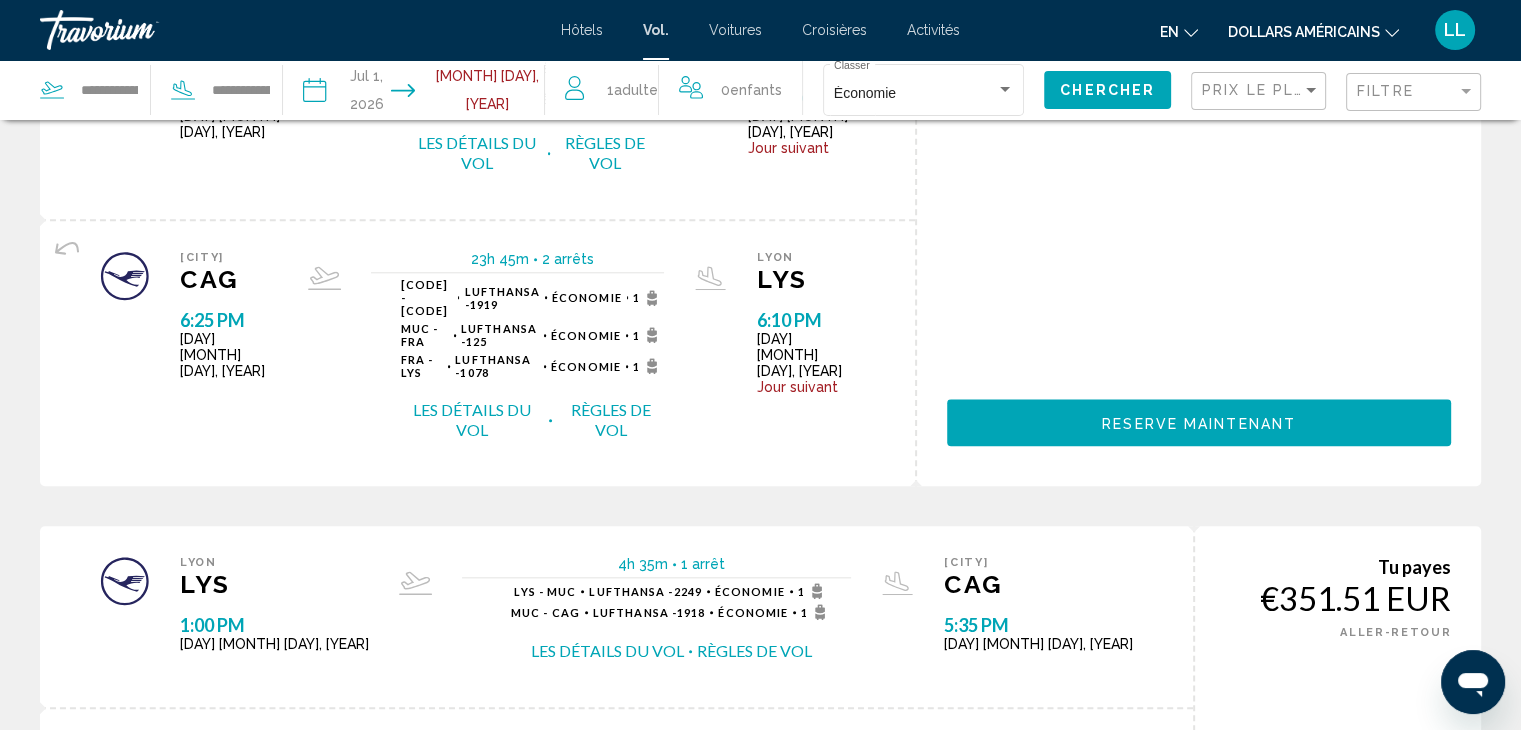 click on "page  2" at bounding box center [620, 950] 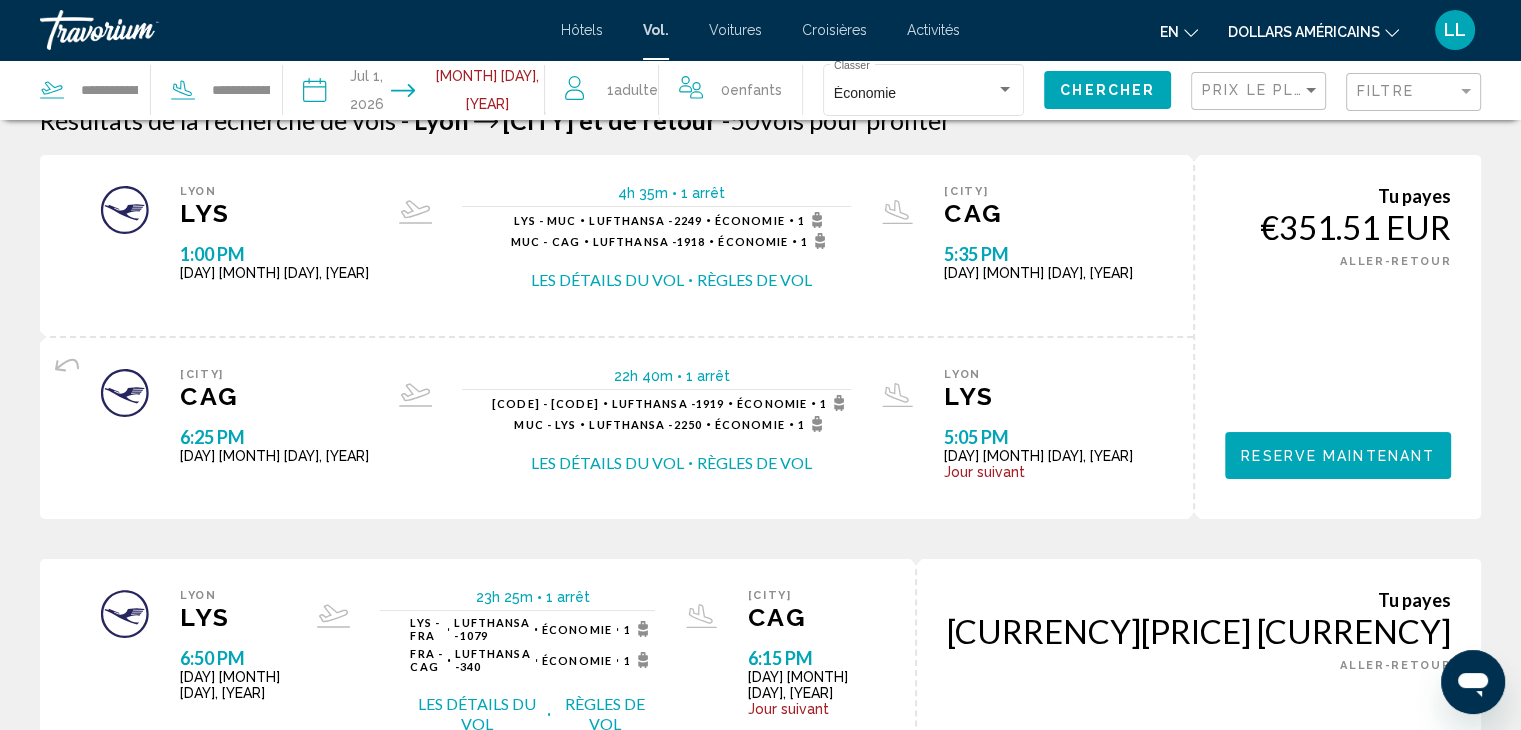 scroll, scrollTop: 0, scrollLeft: 0, axis: both 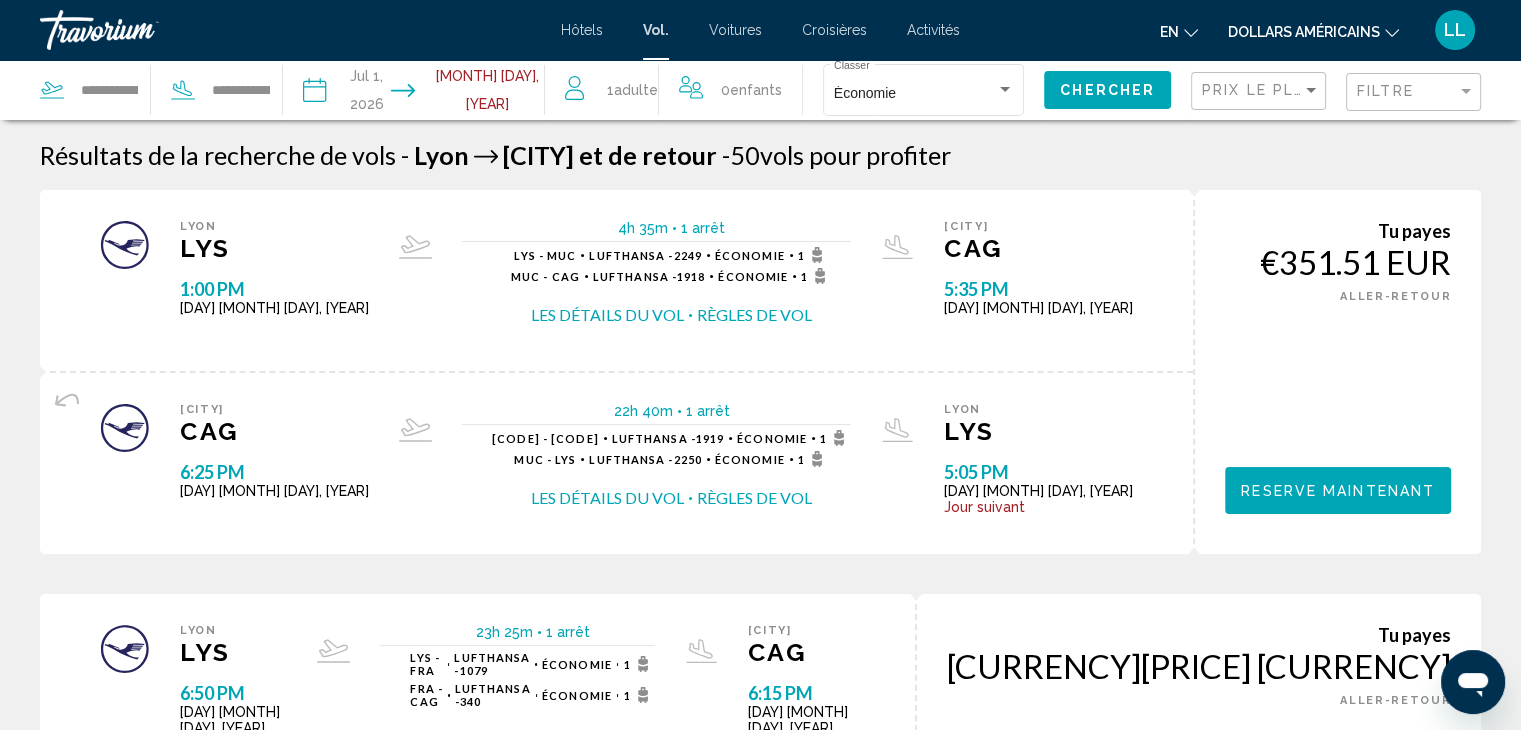 click on "Tu payes  [CURRENCY][PRICE] [CURRENCY]  UNE MANIÈRE ALLER-RETOUR Reserve maintenant Tu gagnes  0  Loyalty Points" at bounding box center (1337, 372) 